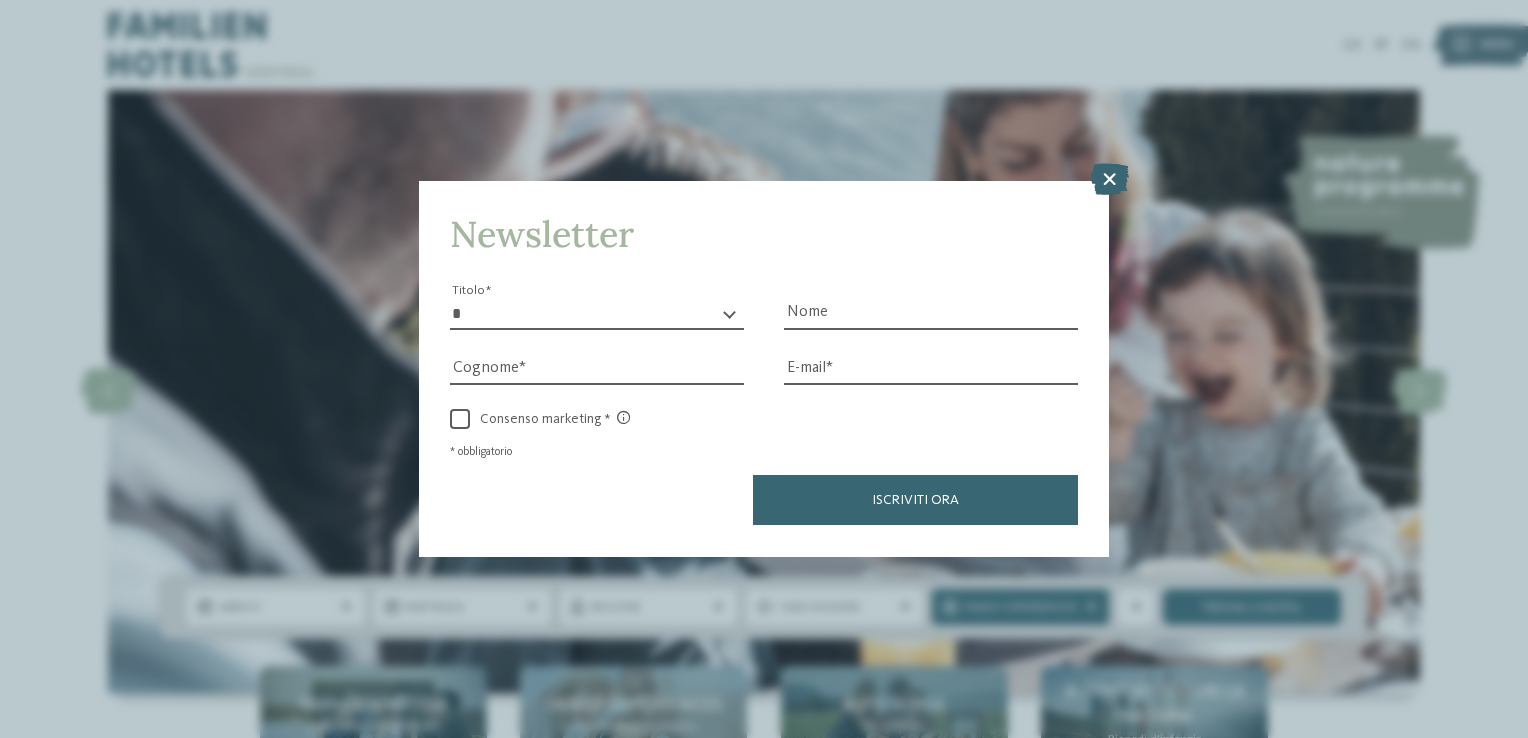scroll, scrollTop: 0, scrollLeft: 0, axis: both 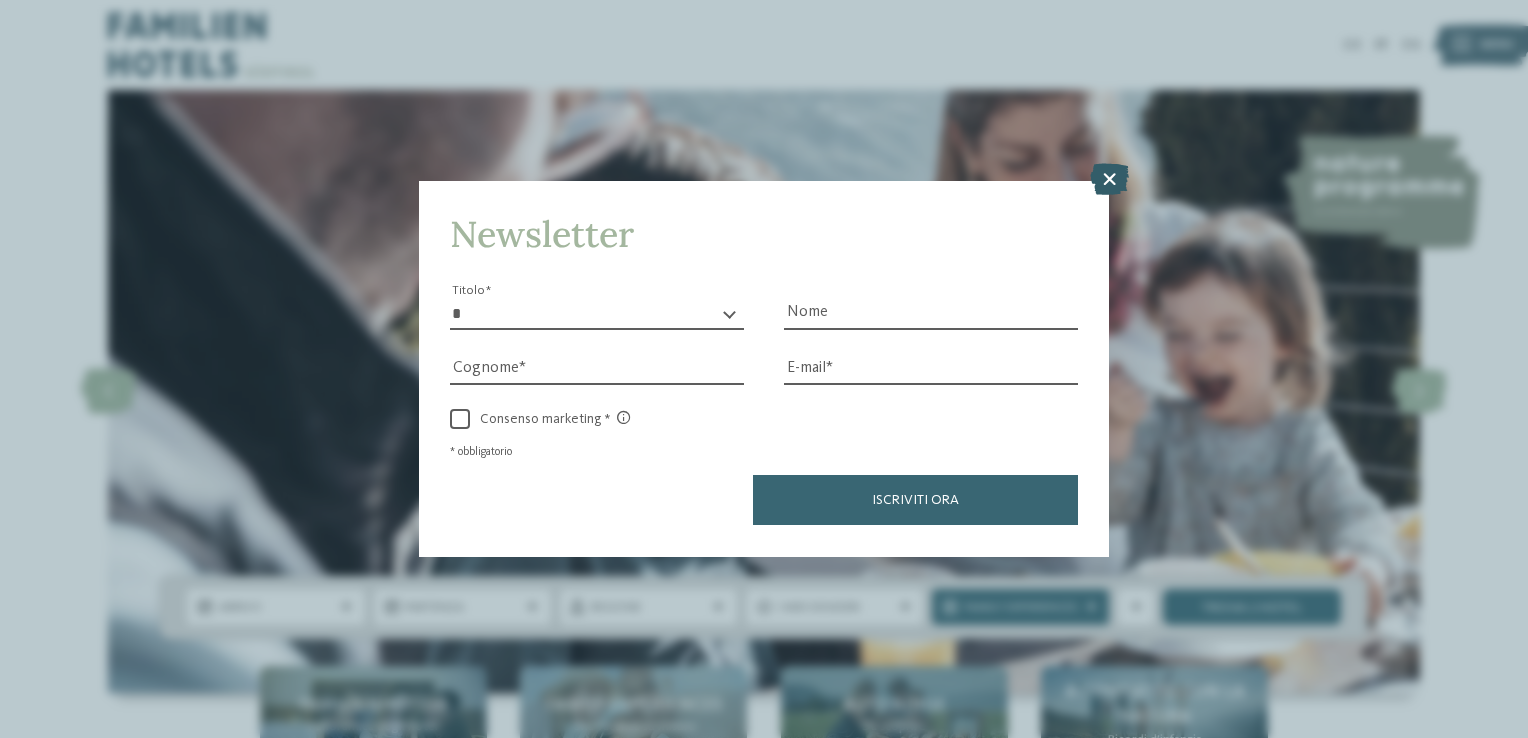 click at bounding box center [1109, 180] 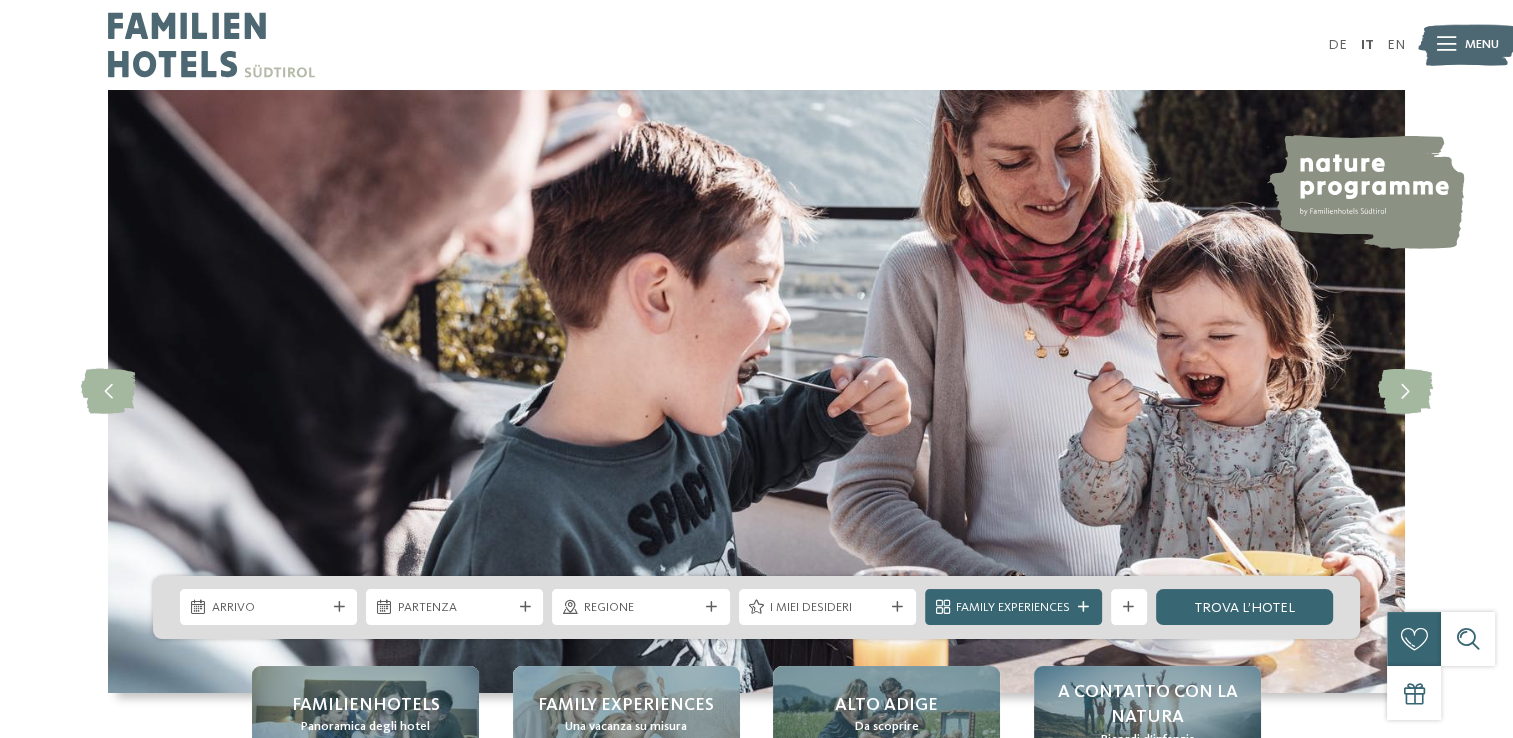 scroll, scrollTop: 0, scrollLeft: 0, axis: both 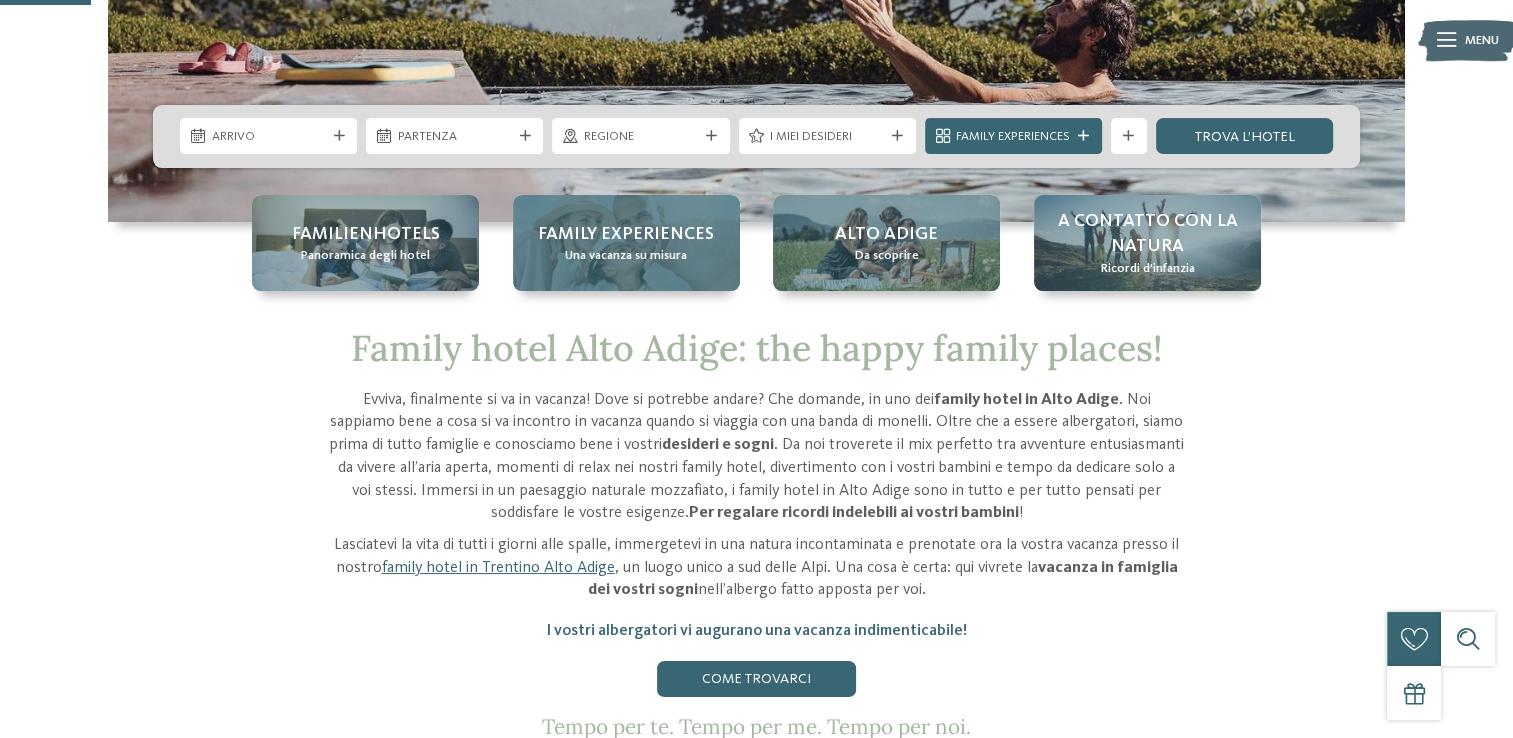 click on "Family experiences" at bounding box center [626, 234] 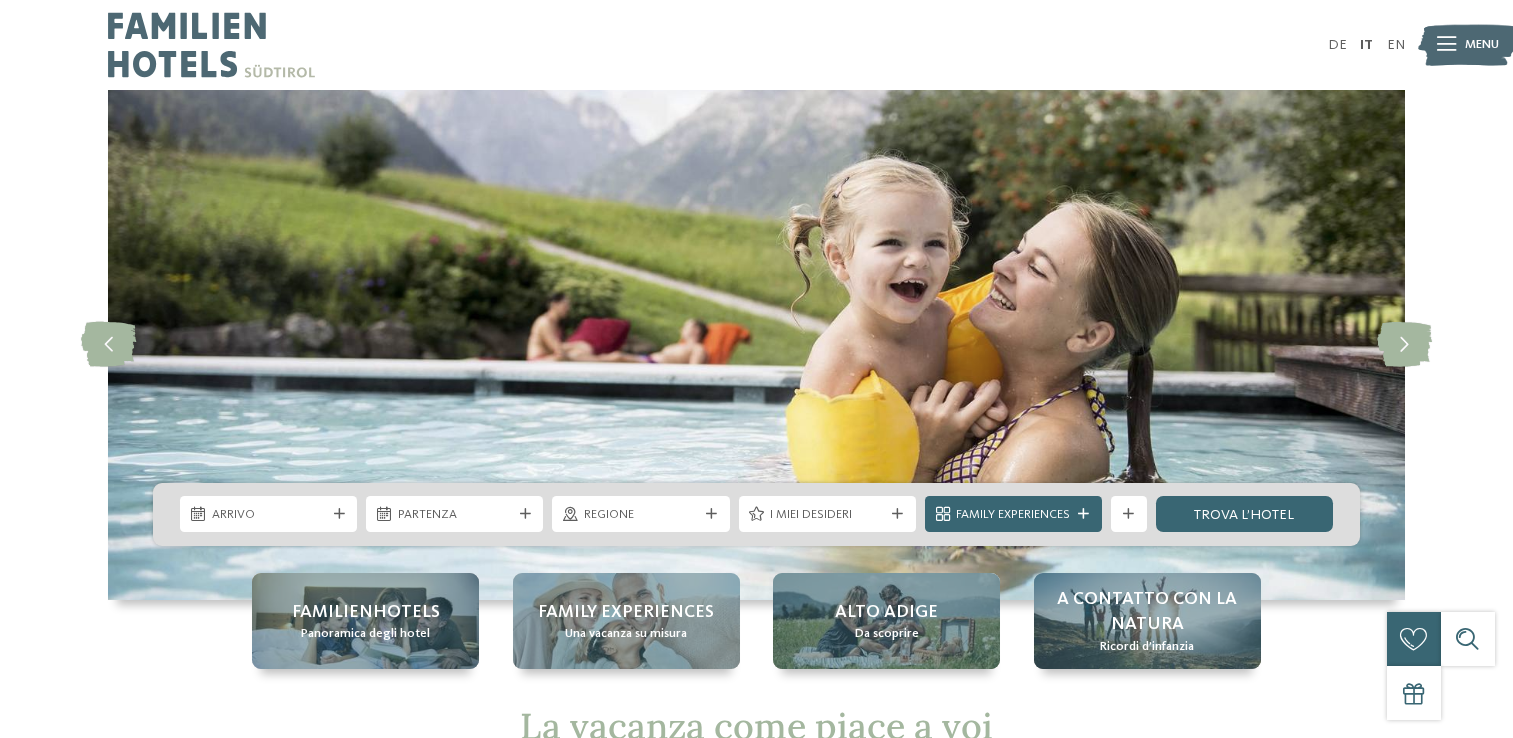 scroll, scrollTop: 0, scrollLeft: 0, axis: both 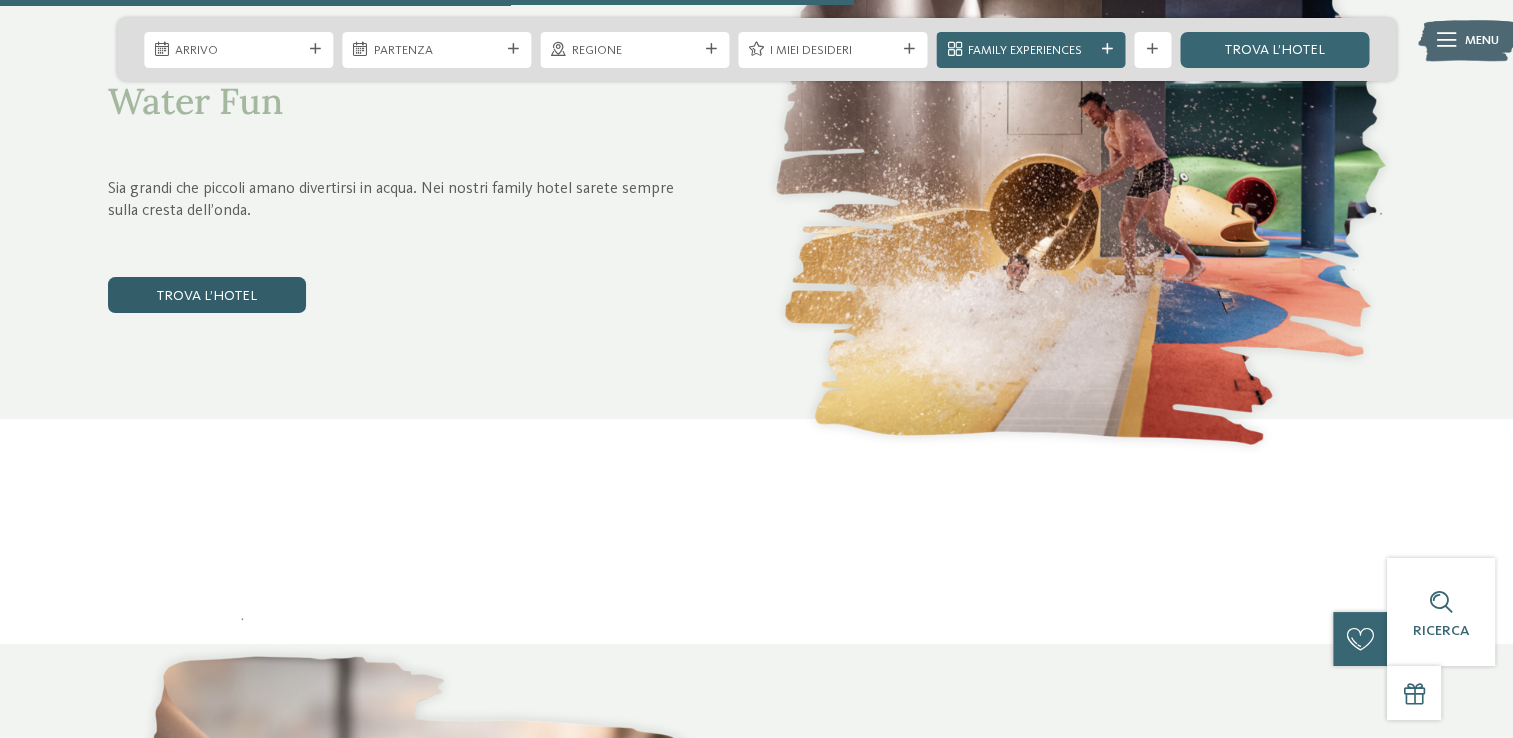 click on "trova l’hotel" at bounding box center [207, 295] 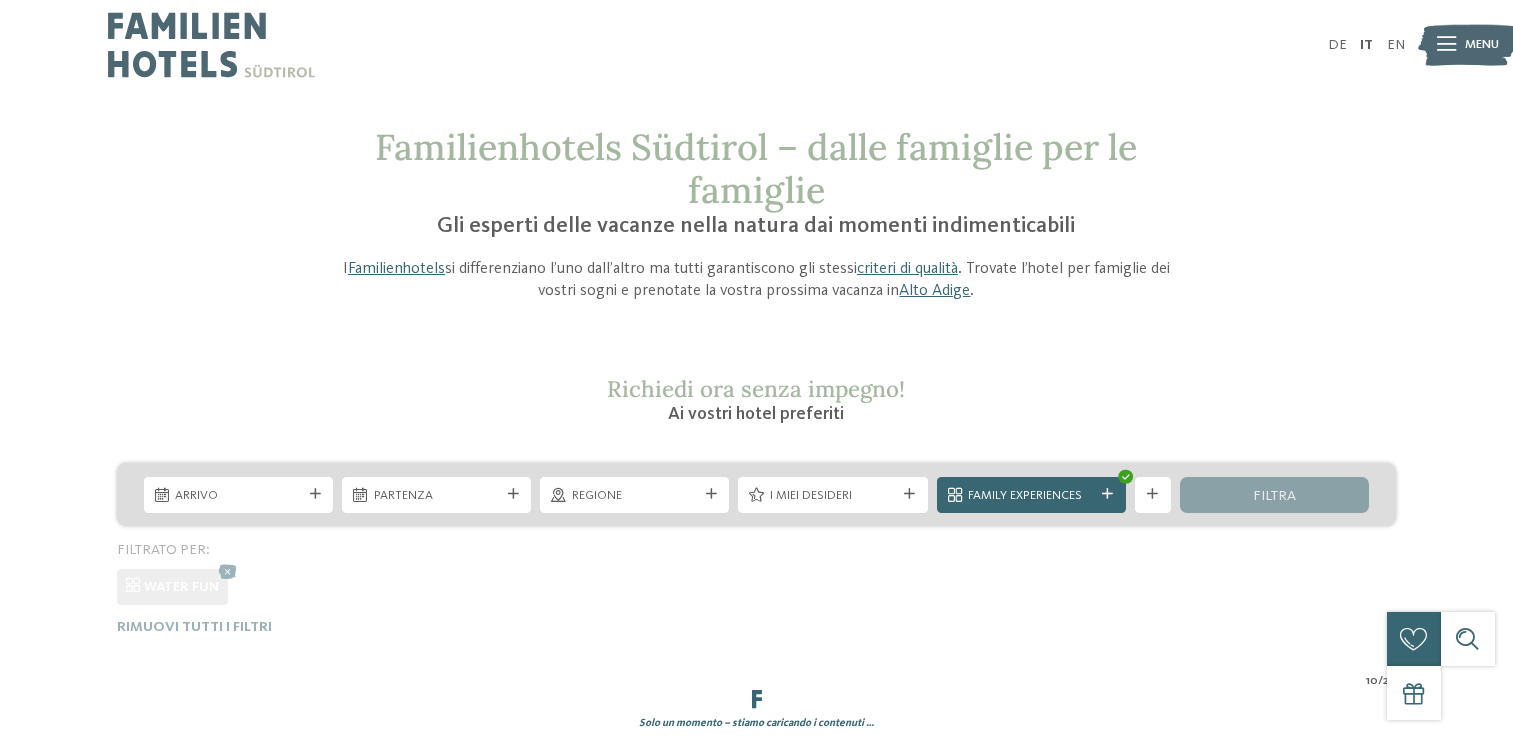 scroll, scrollTop: 0, scrollLeft: 0, axis: both 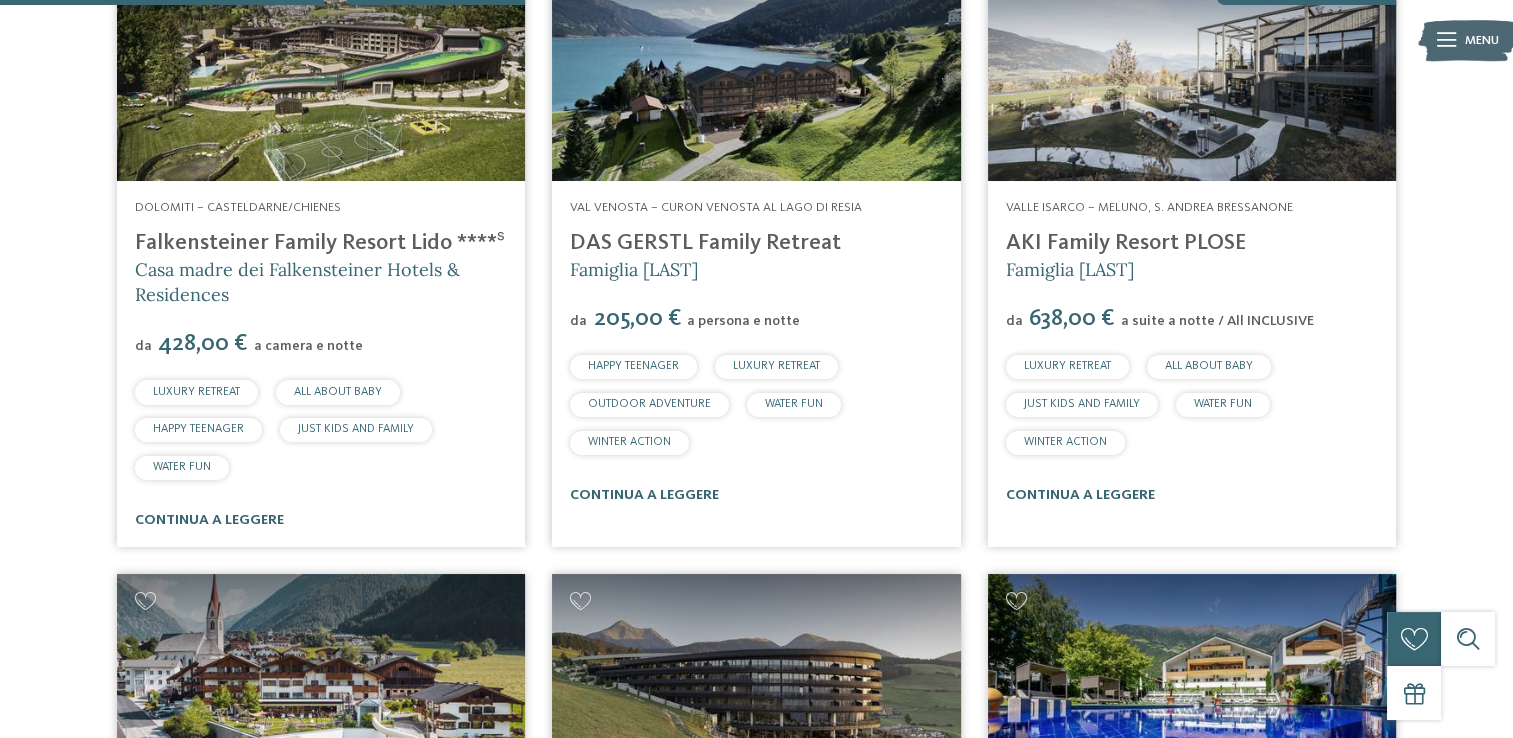 drag, startPoint x: 780, startPoint y: 223, endPoint x: 684, endPoint y: 271, distance: 107.33126 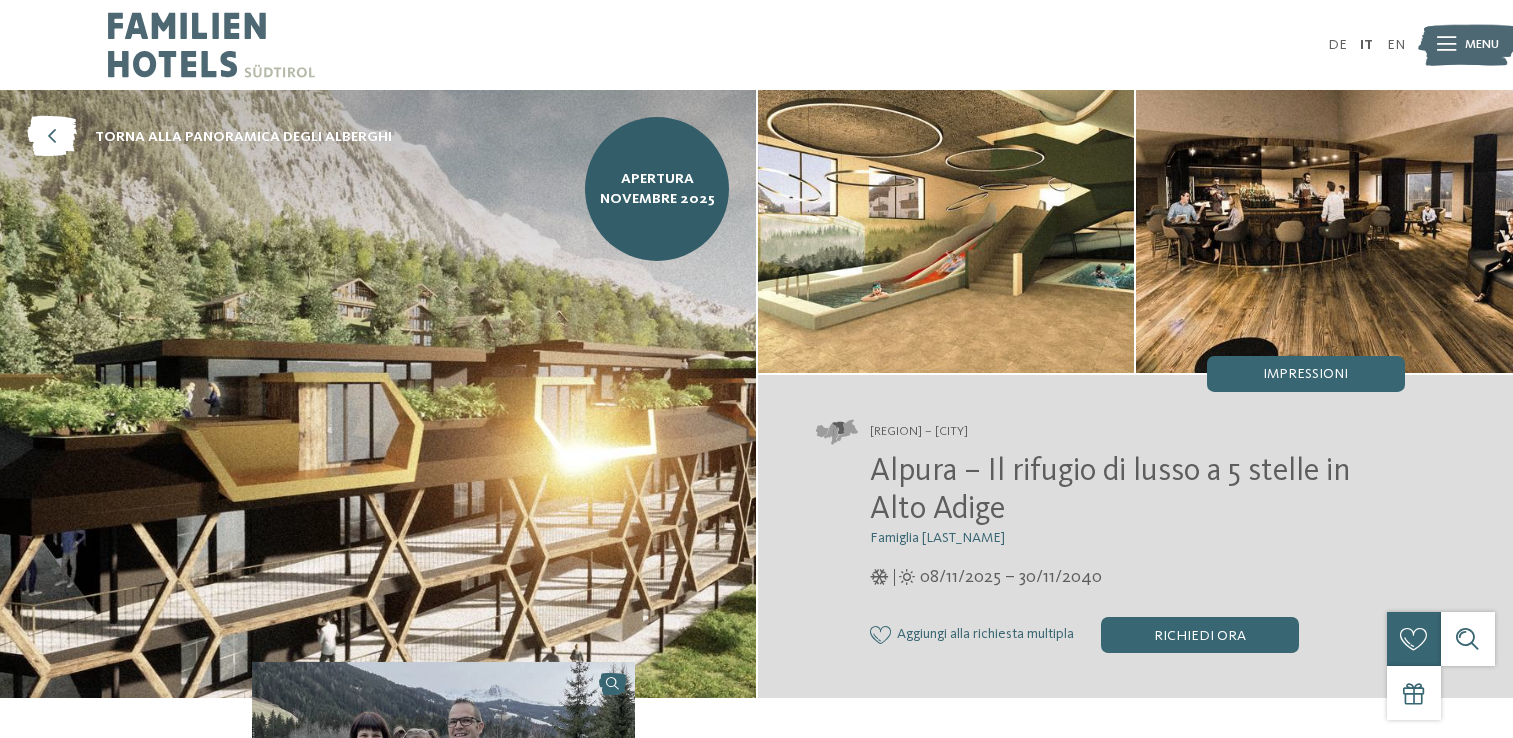 scroll, scrollTop: 0, scrollLeft: 0, axis: both 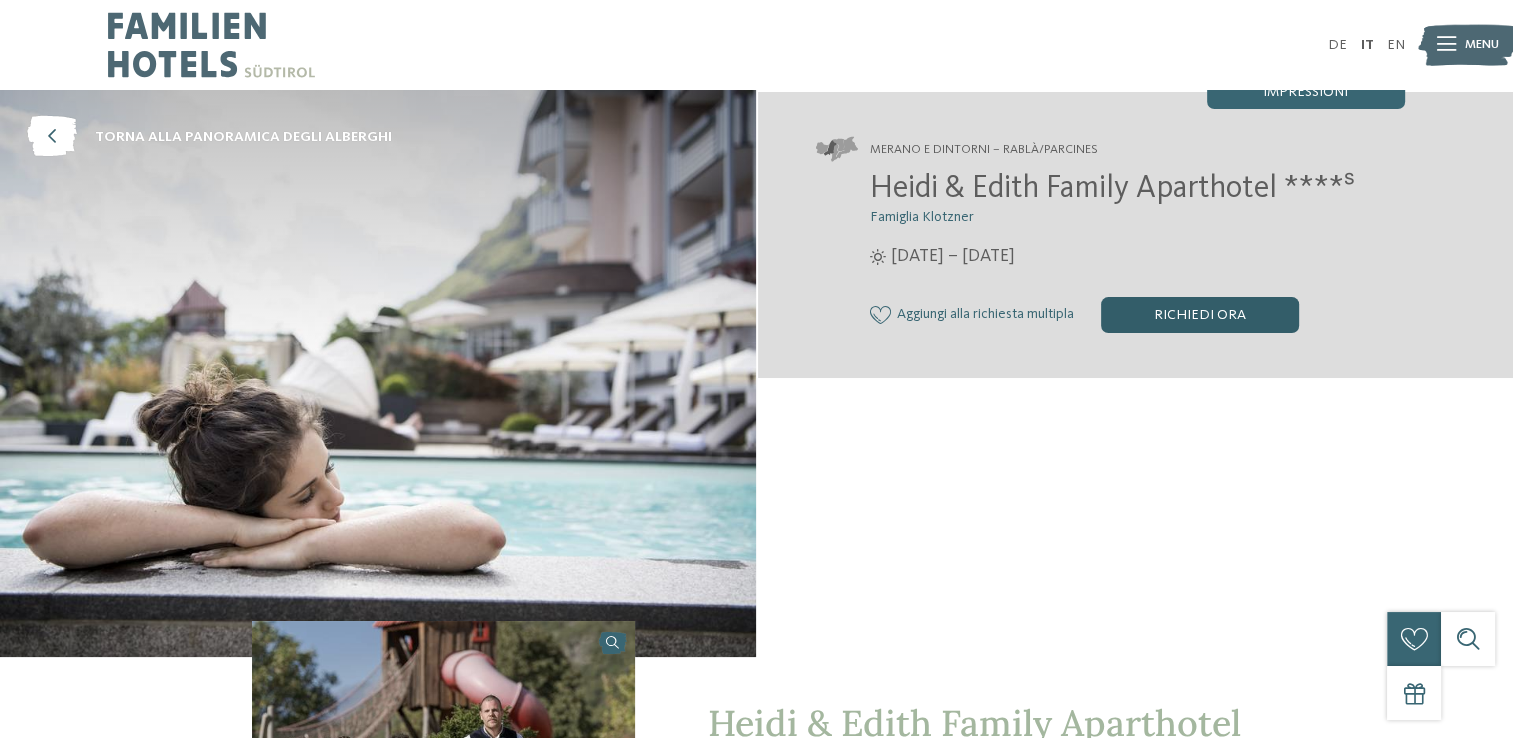 click on "Richiedi ora" at bounding box center (1200, 315) 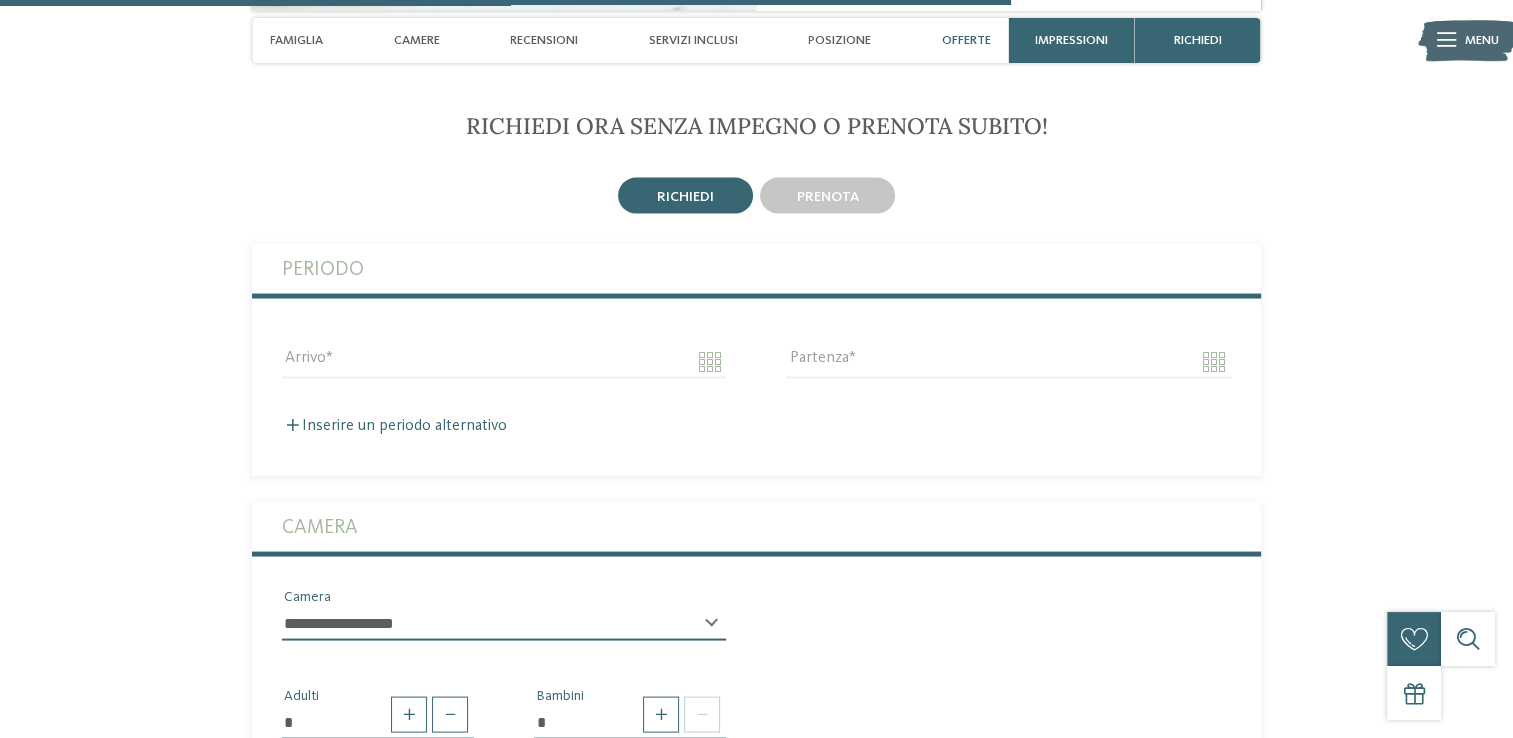 scroll, scrollTop: 3808, scrollLeft: 0, axis: vertical 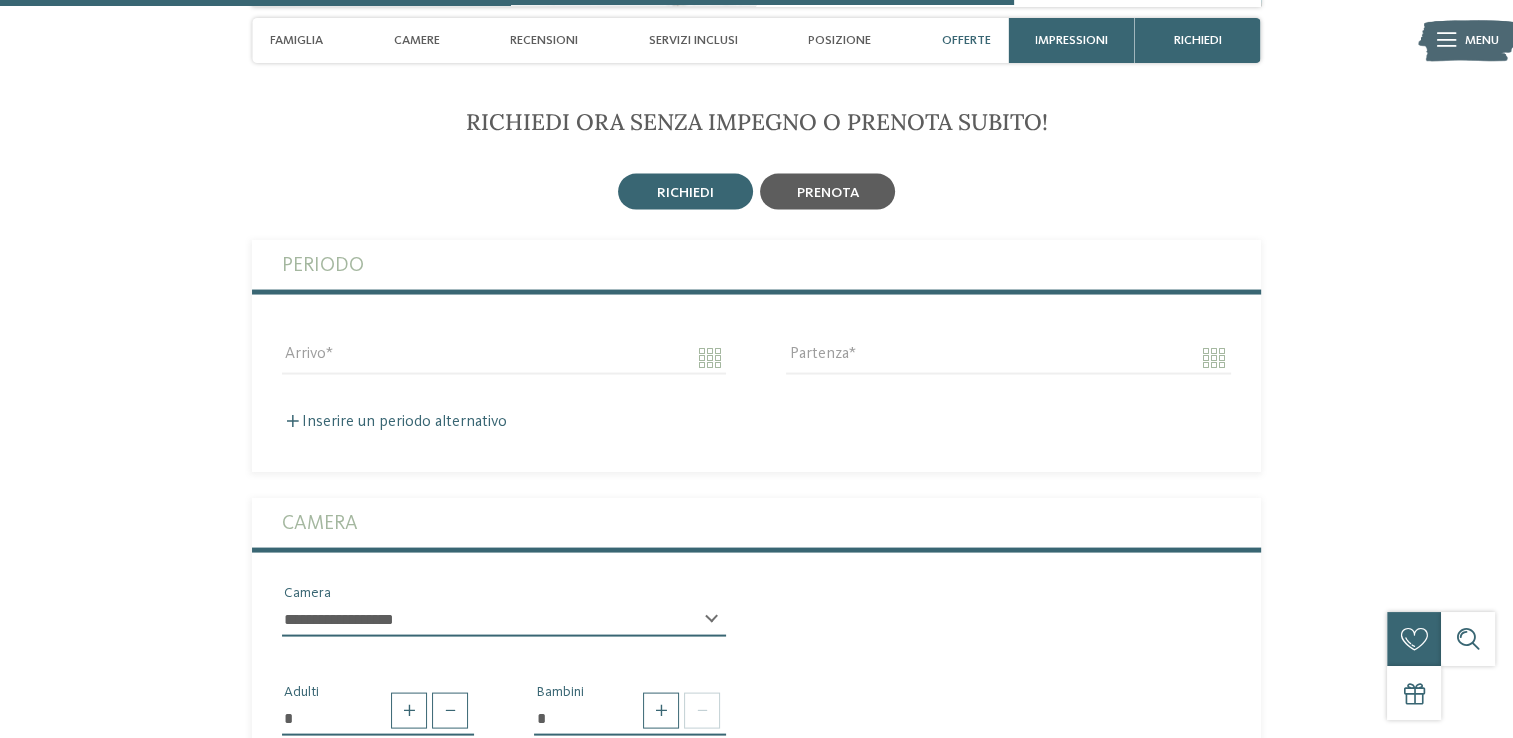 click on "prenota" at bounding box center [827, 192] 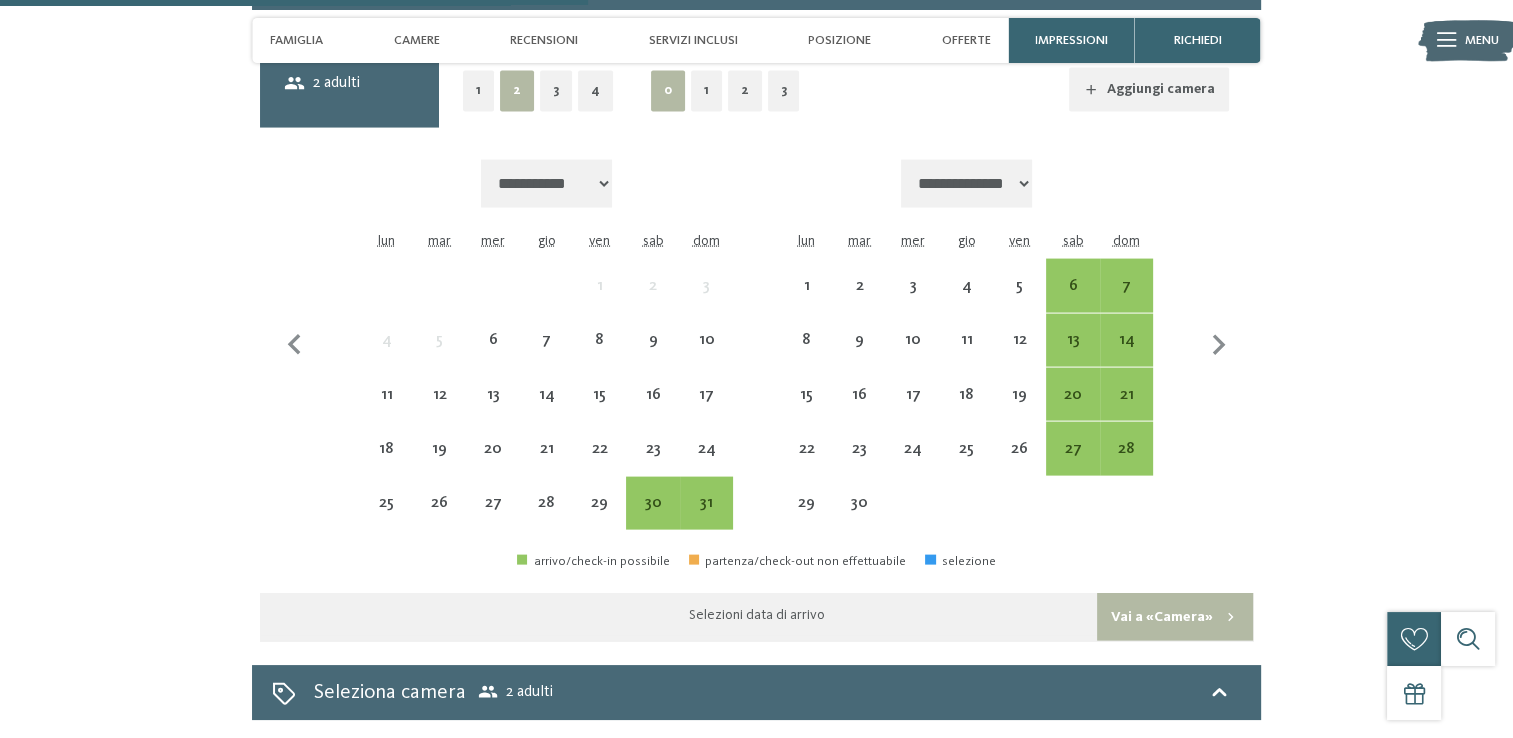 scroll, scrollTop: 4112, scrollLeft: 0, axis: vertical 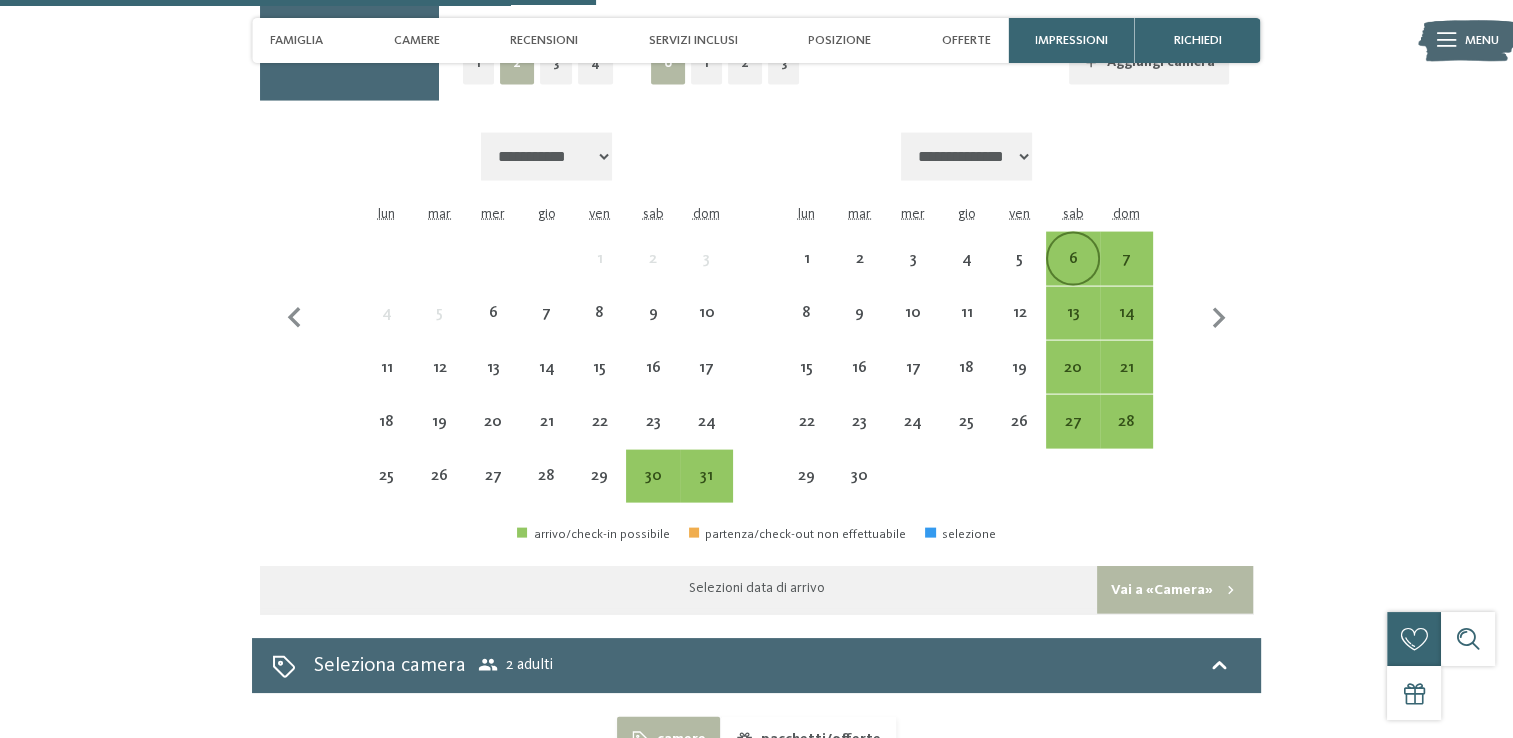 click on "6" at bounding box center [1072, 275] 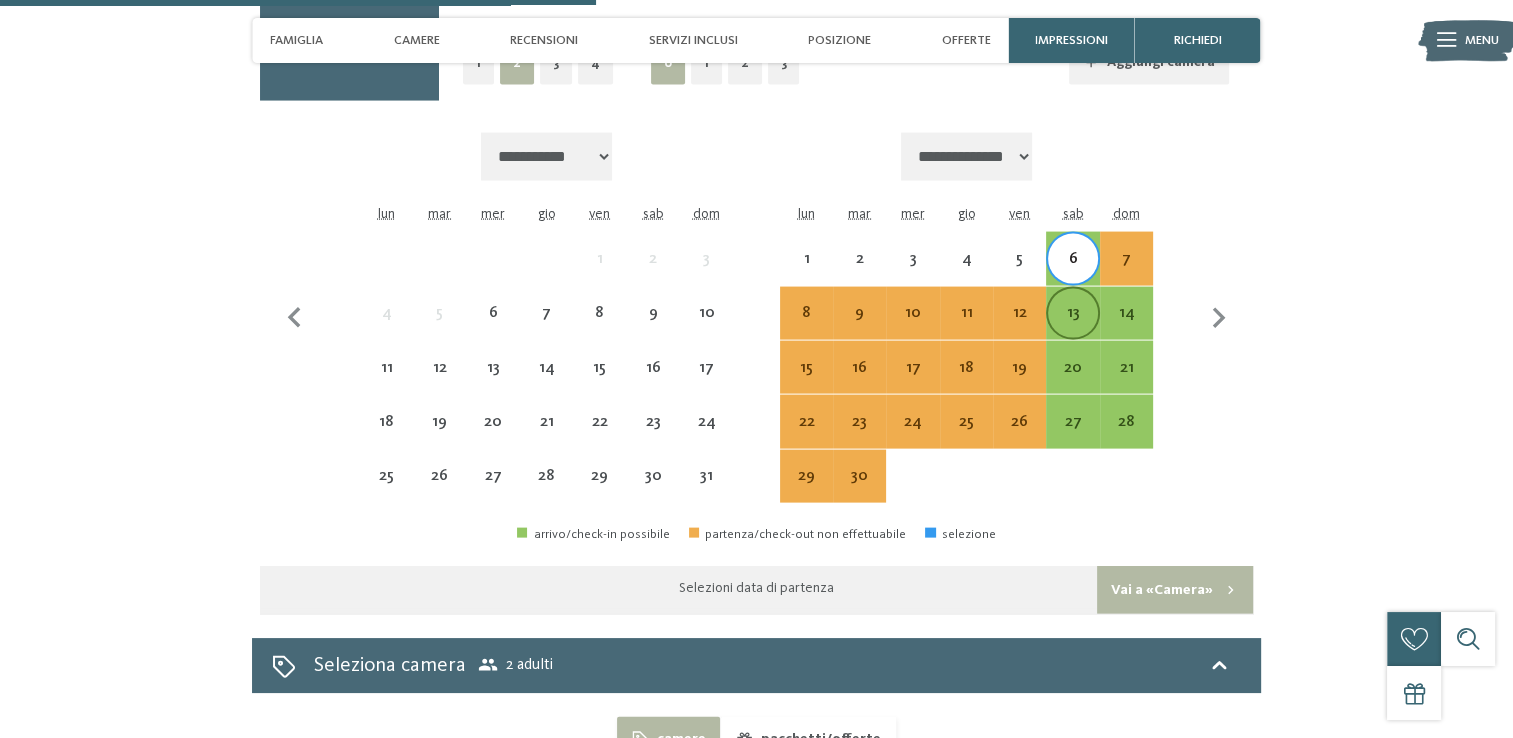 click on "13" at bounding box center [1072, 329] 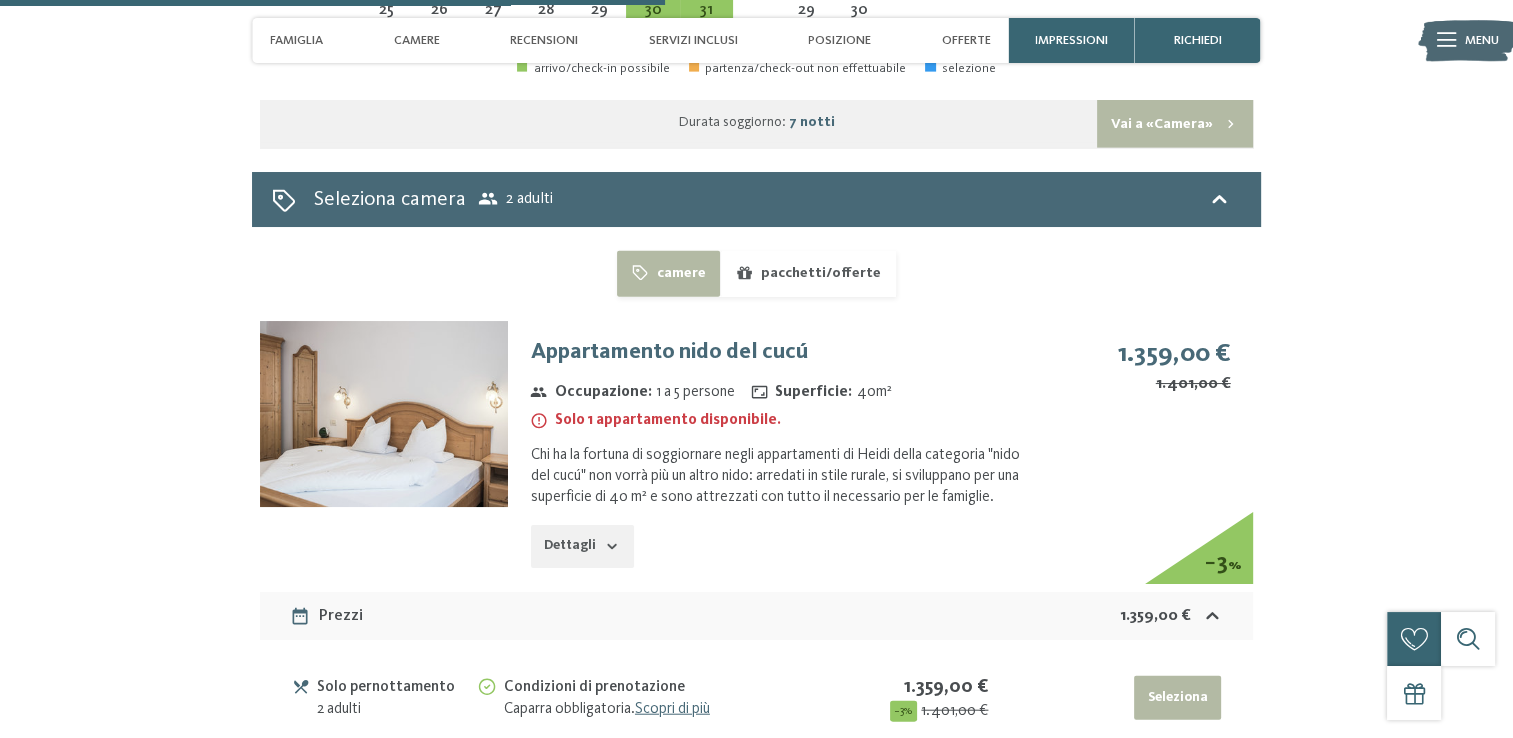 scroll, scrollTop: 4670, scrollLeft: 0, axis: vertical 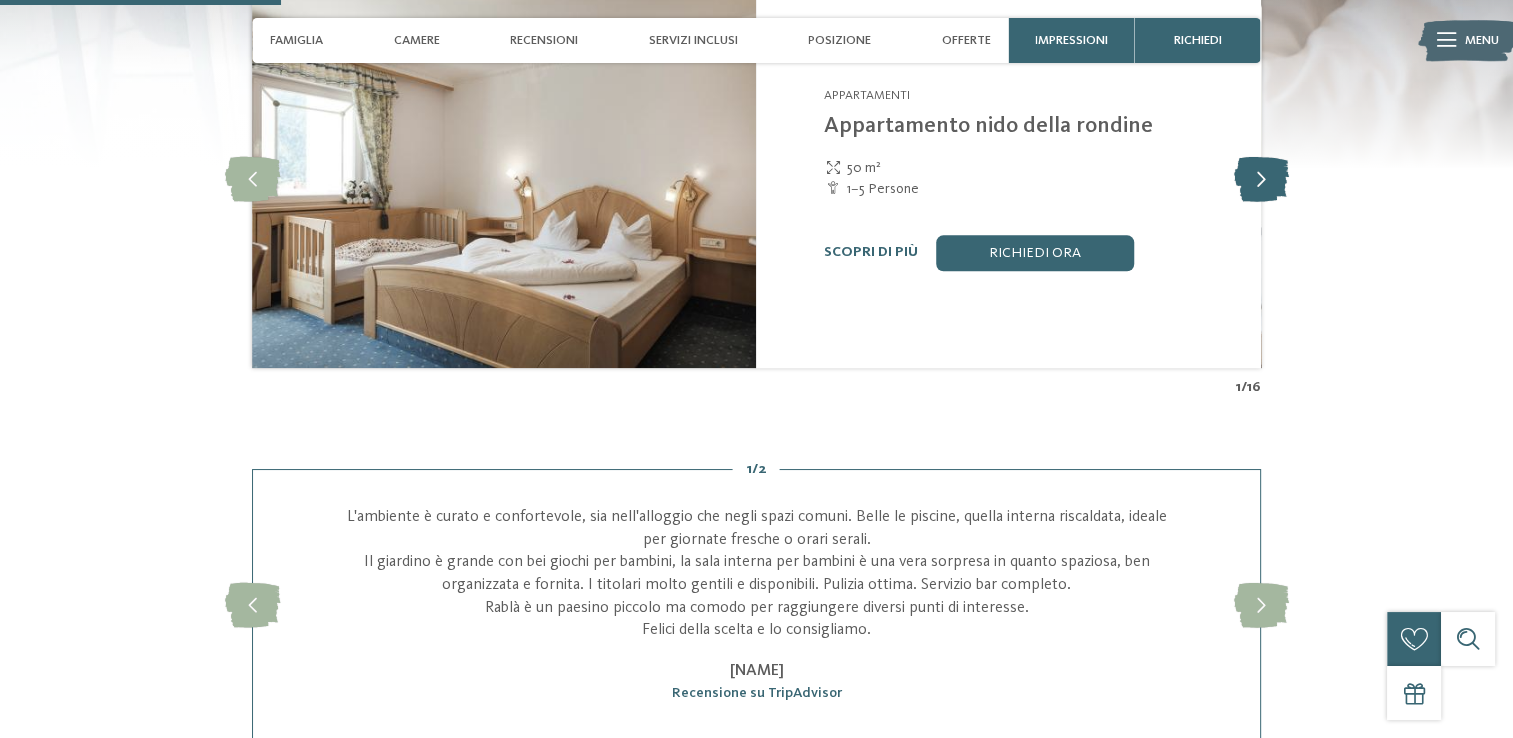 click at bounding box center (1260, 178) 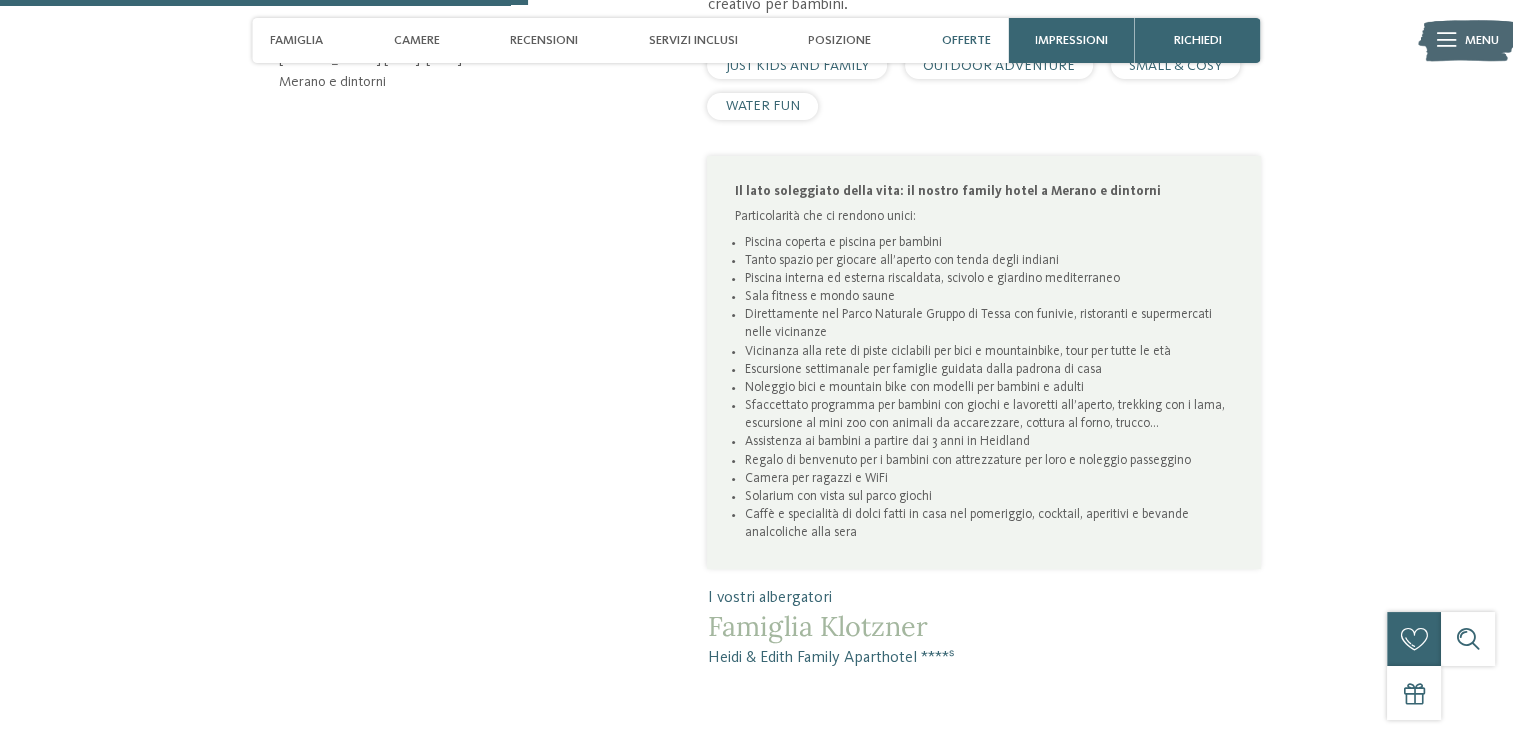 scroll, scrollTop: 0, scrollLeft: 0, axis: both 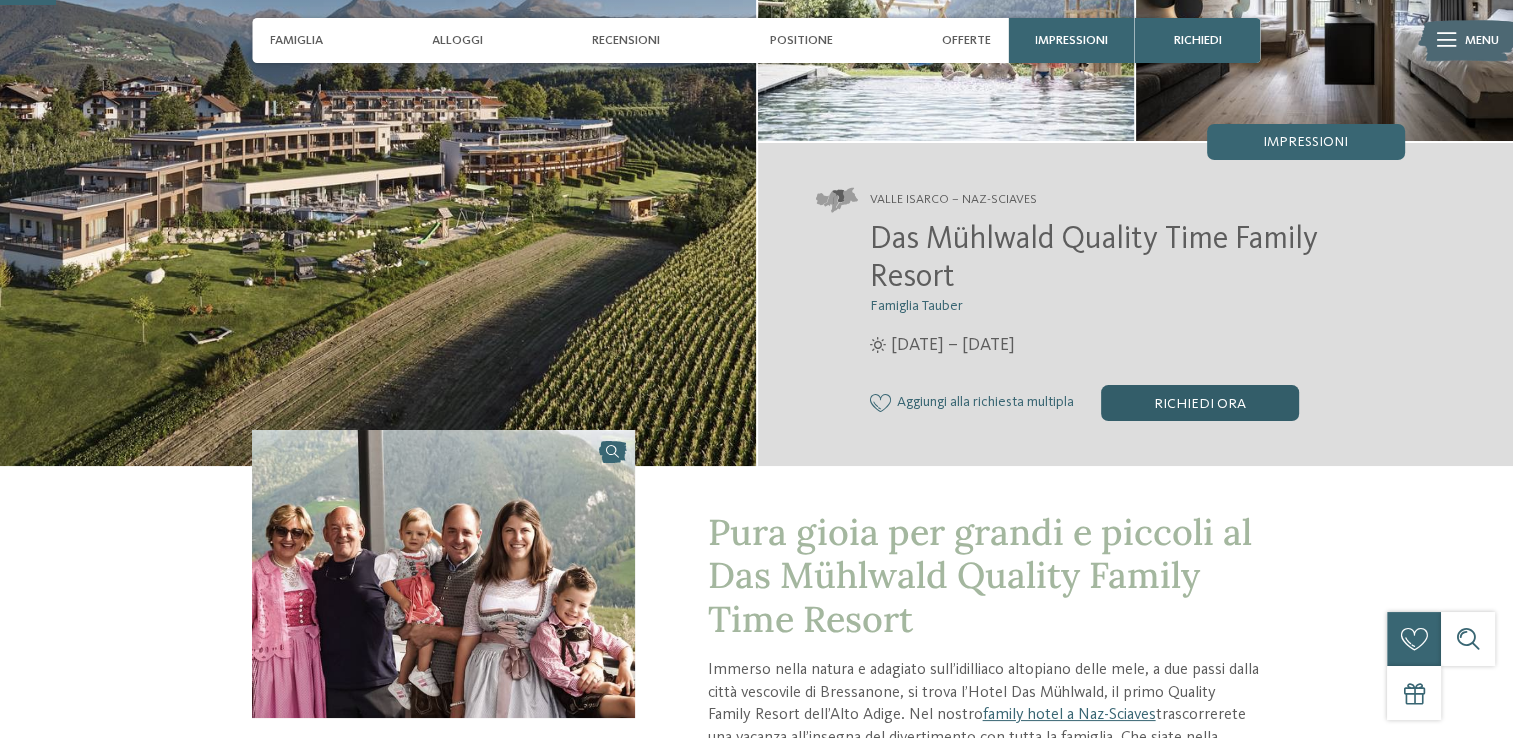 click on "Richiedi ora" at bounding box center [1200, 403] 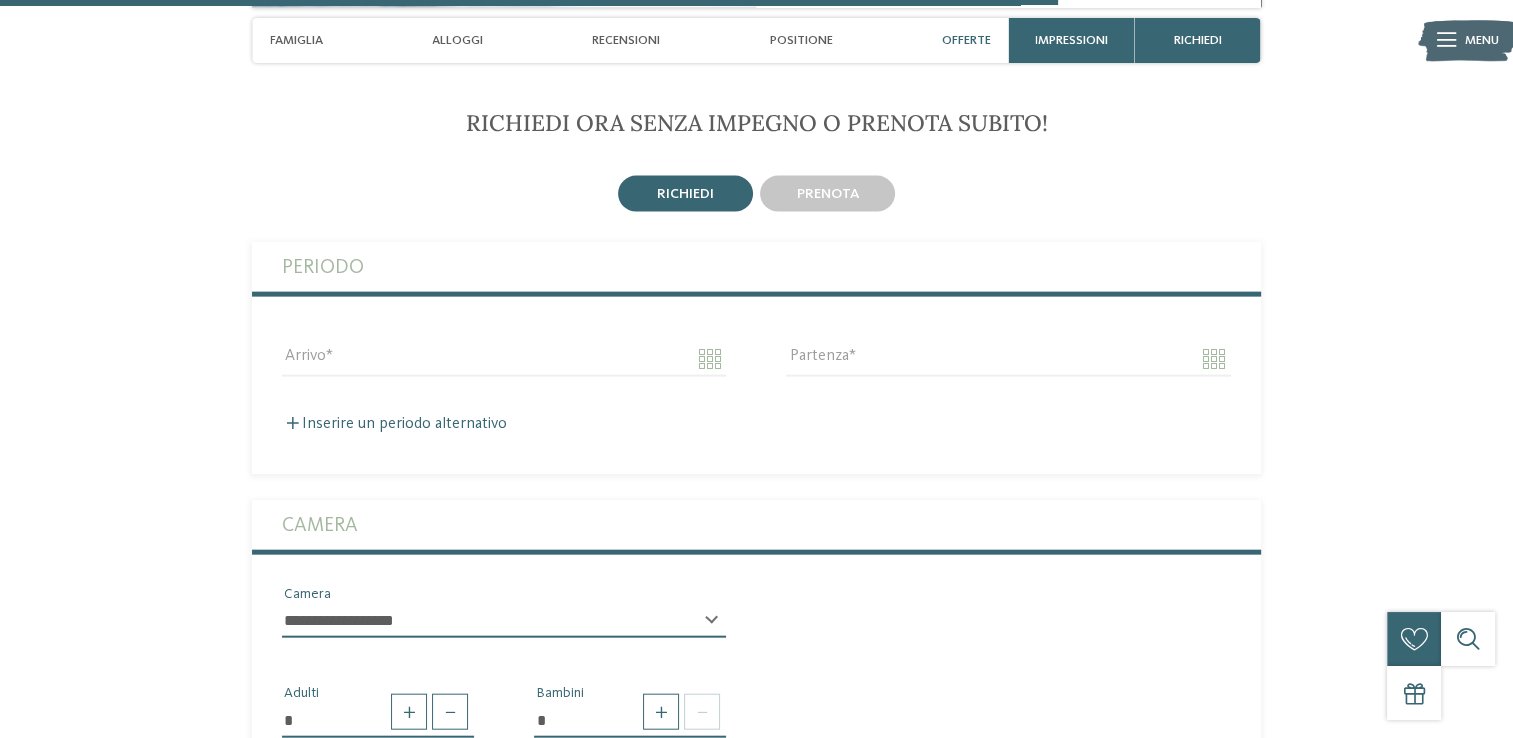 scroll, scrollTop: 4447, scrollLeft: 0, axis: vertical 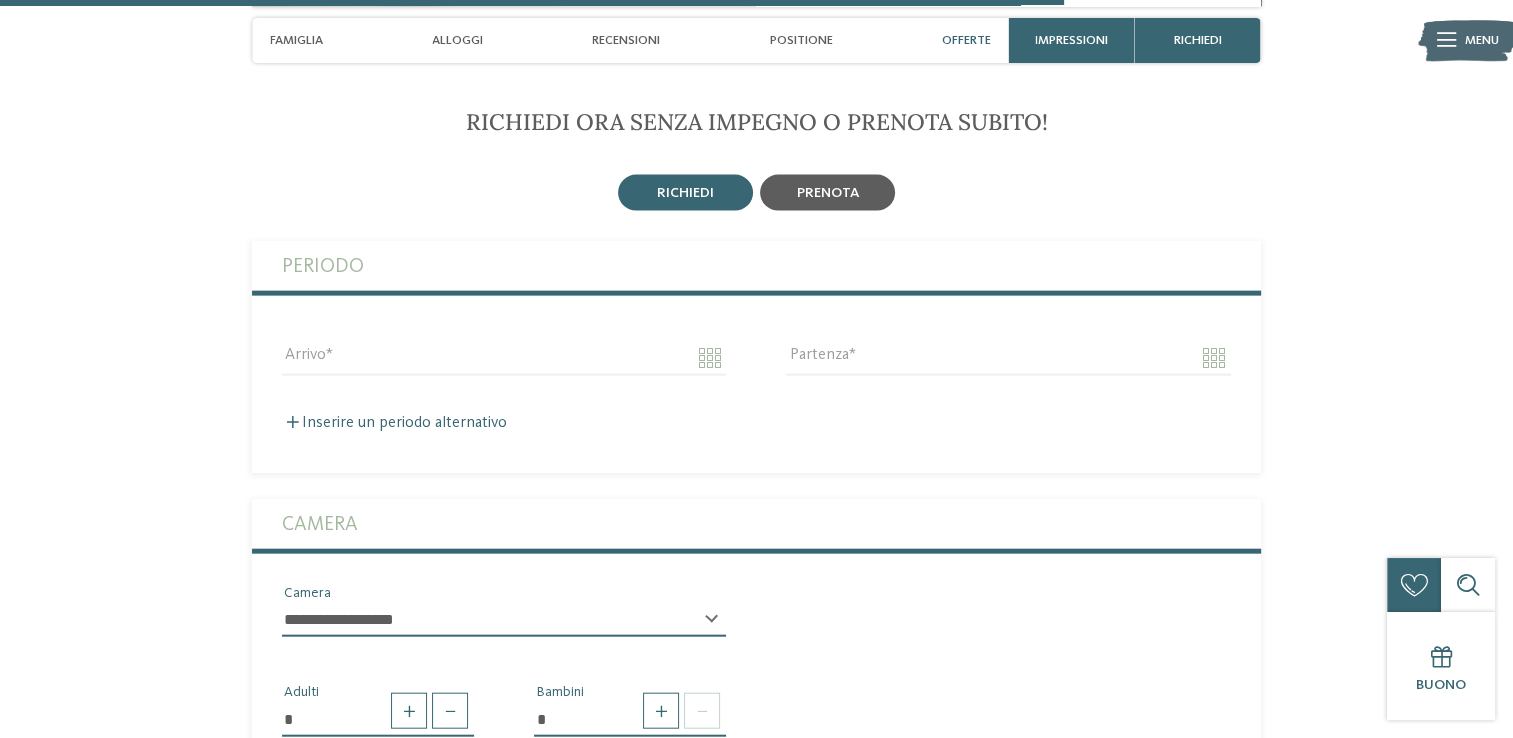 click on "prenota" at bounding box center (827, 193) 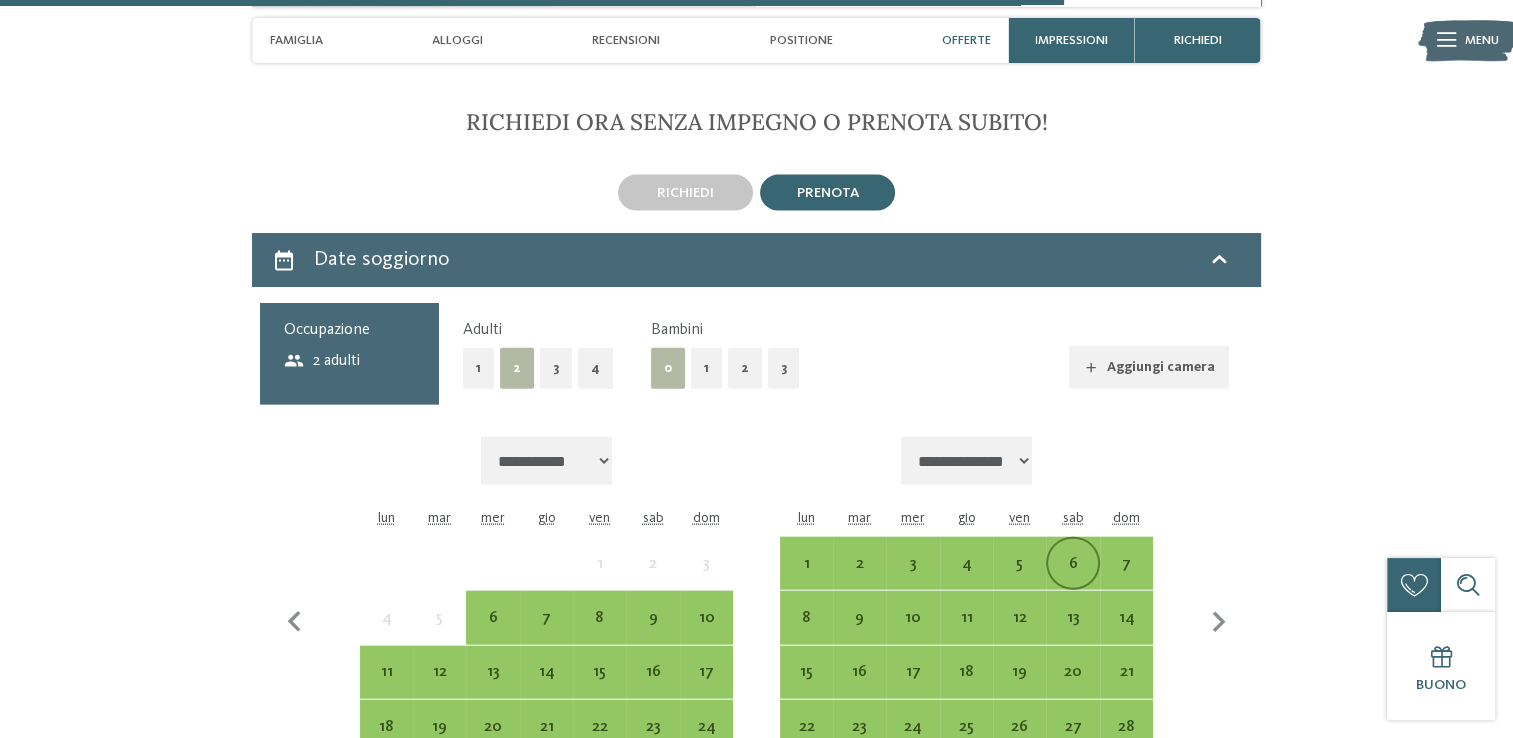 click on "6" at bounding box center (1072, 580) 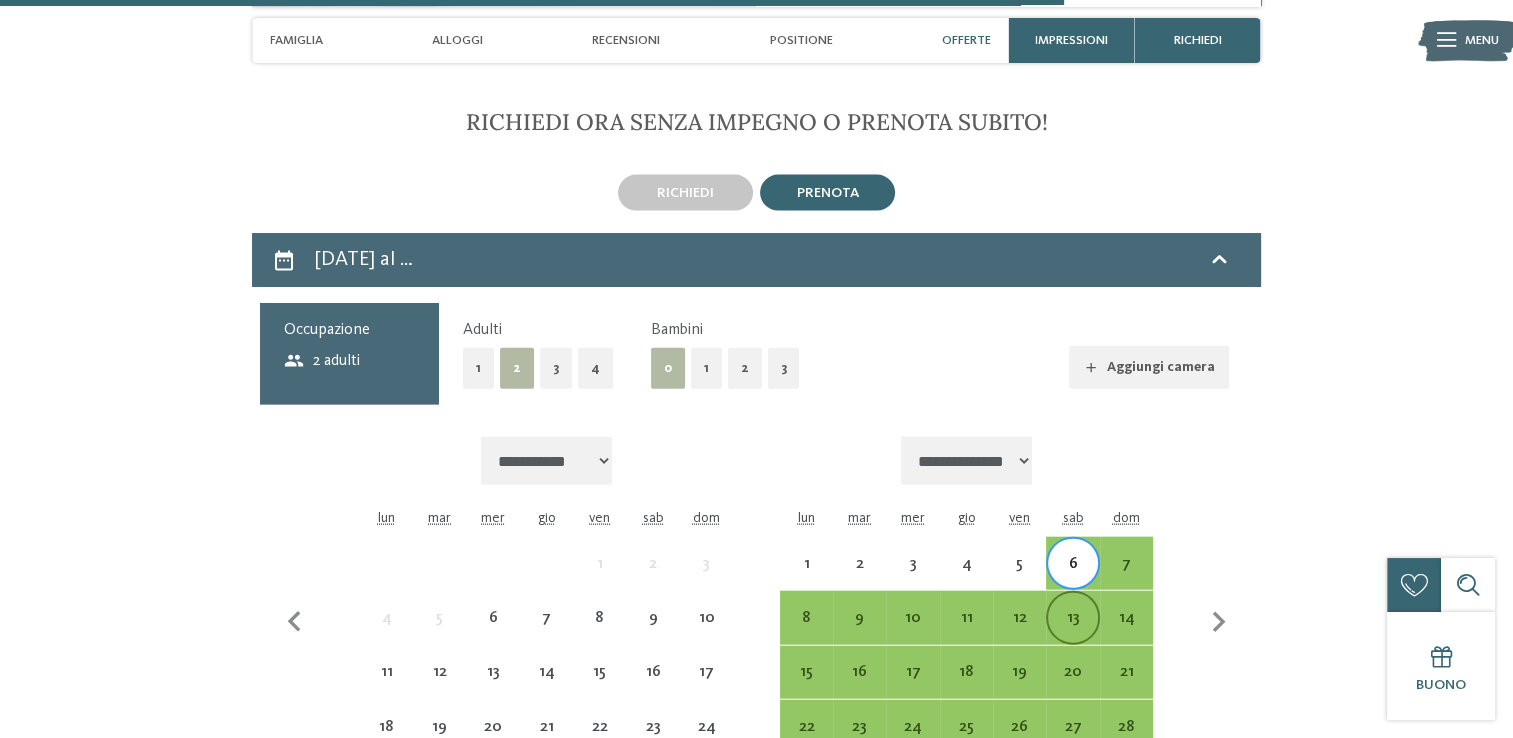 click on "13" at bounding box center (1072, 634) 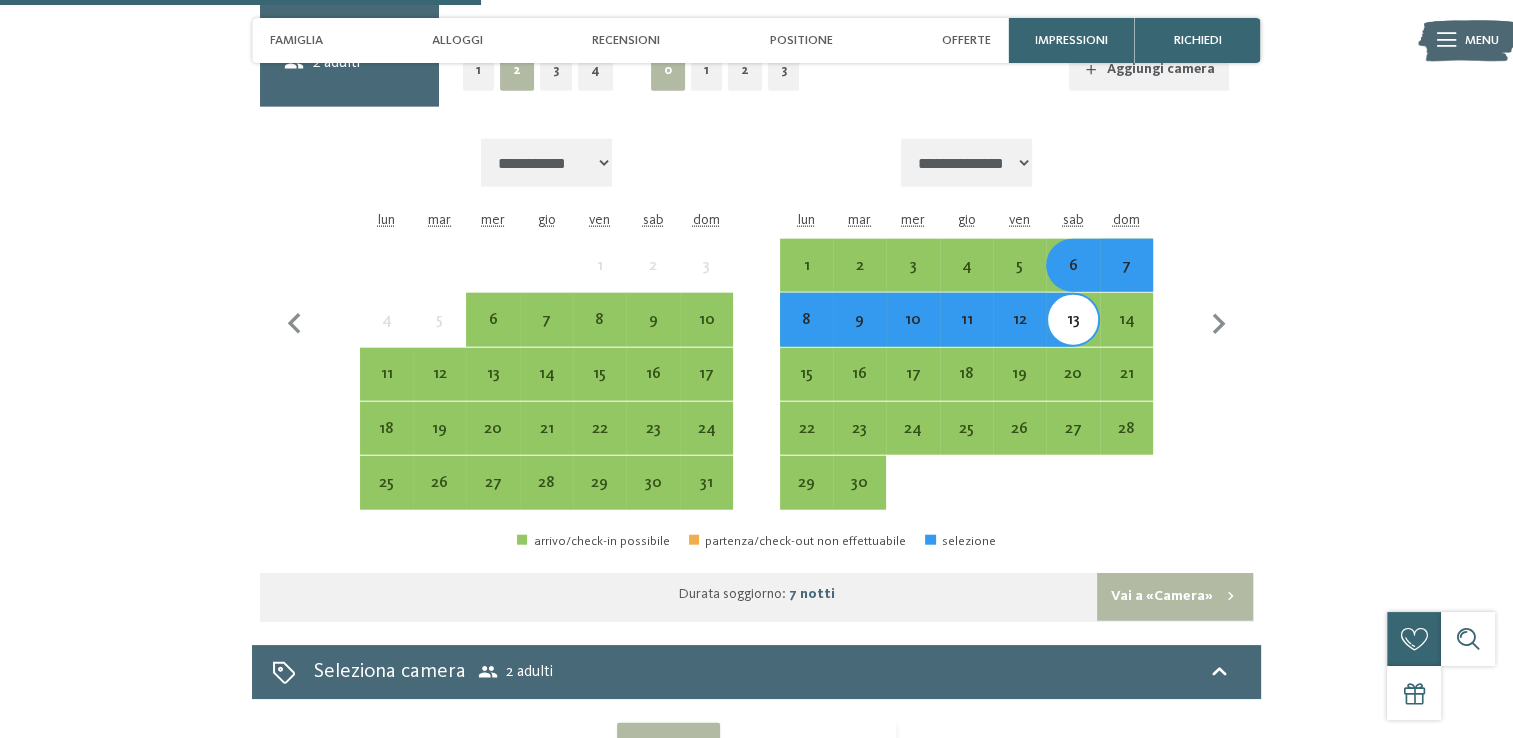 scroll, scrollTop: 4764, scrollLeft: 0, axis: vertical 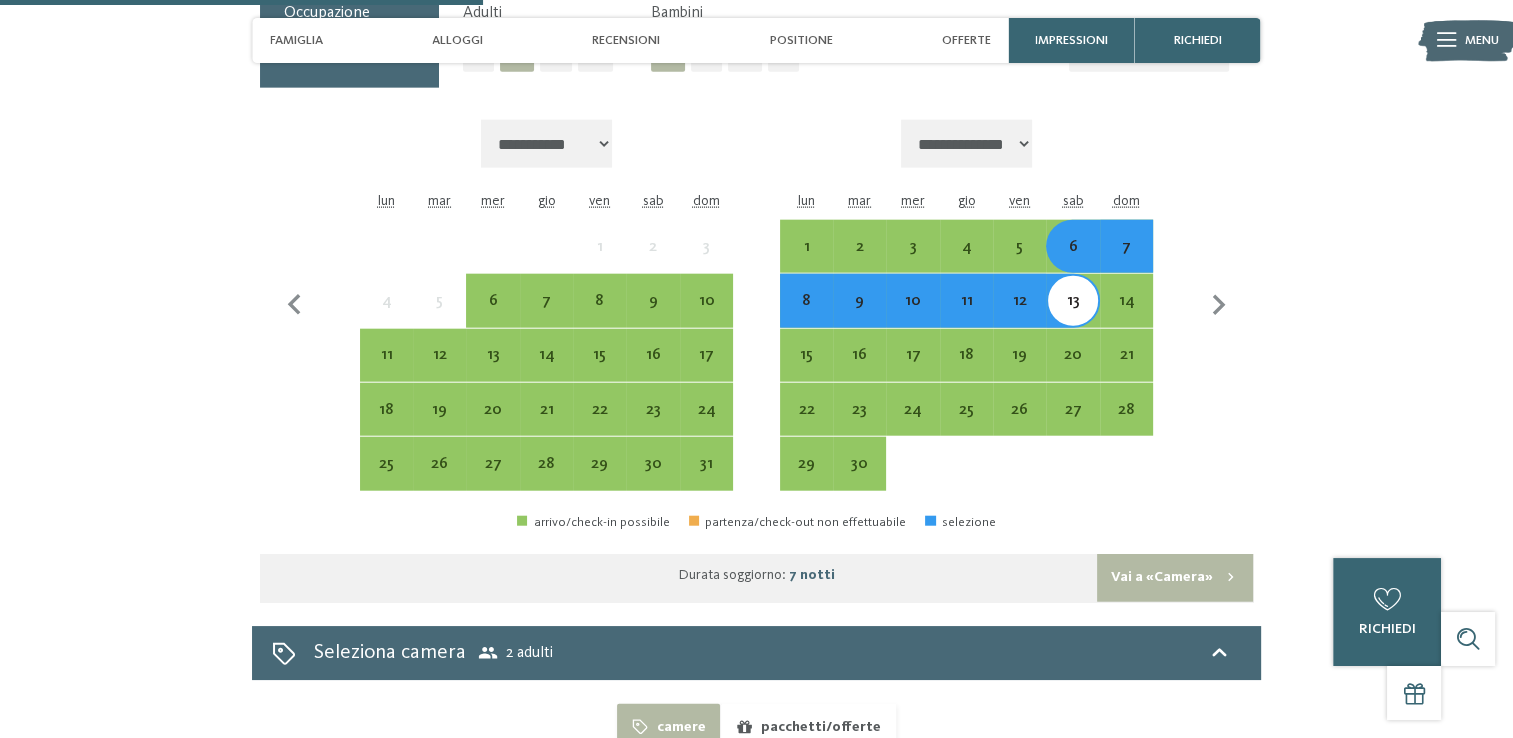 click on "Vai a «Camera»" at bounding box center [1175, 578] 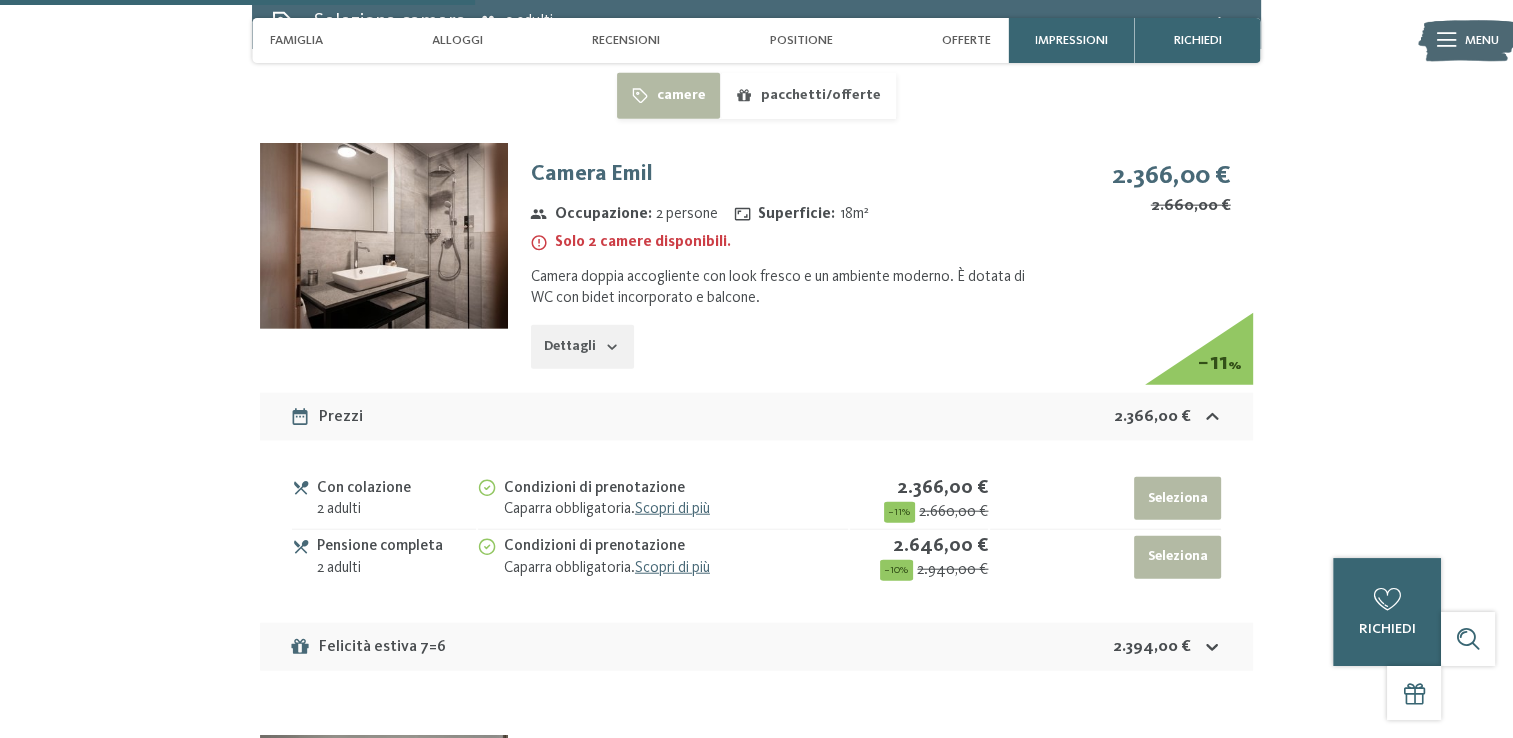 scroll, scrollTop: 4681, scrollLeft: 0, axis: vertical 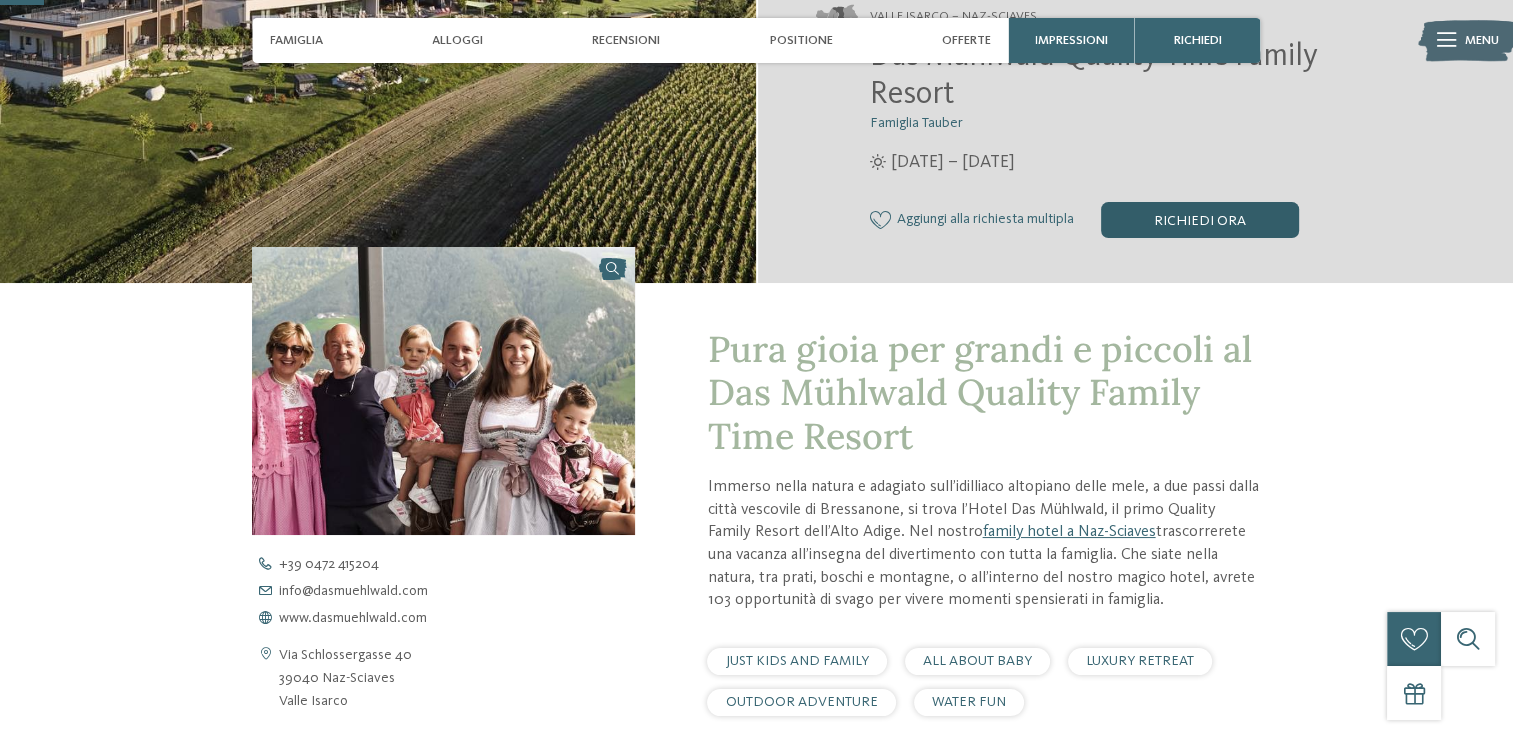 click on "Richiedi ora" at bounding box center [1200, 220] 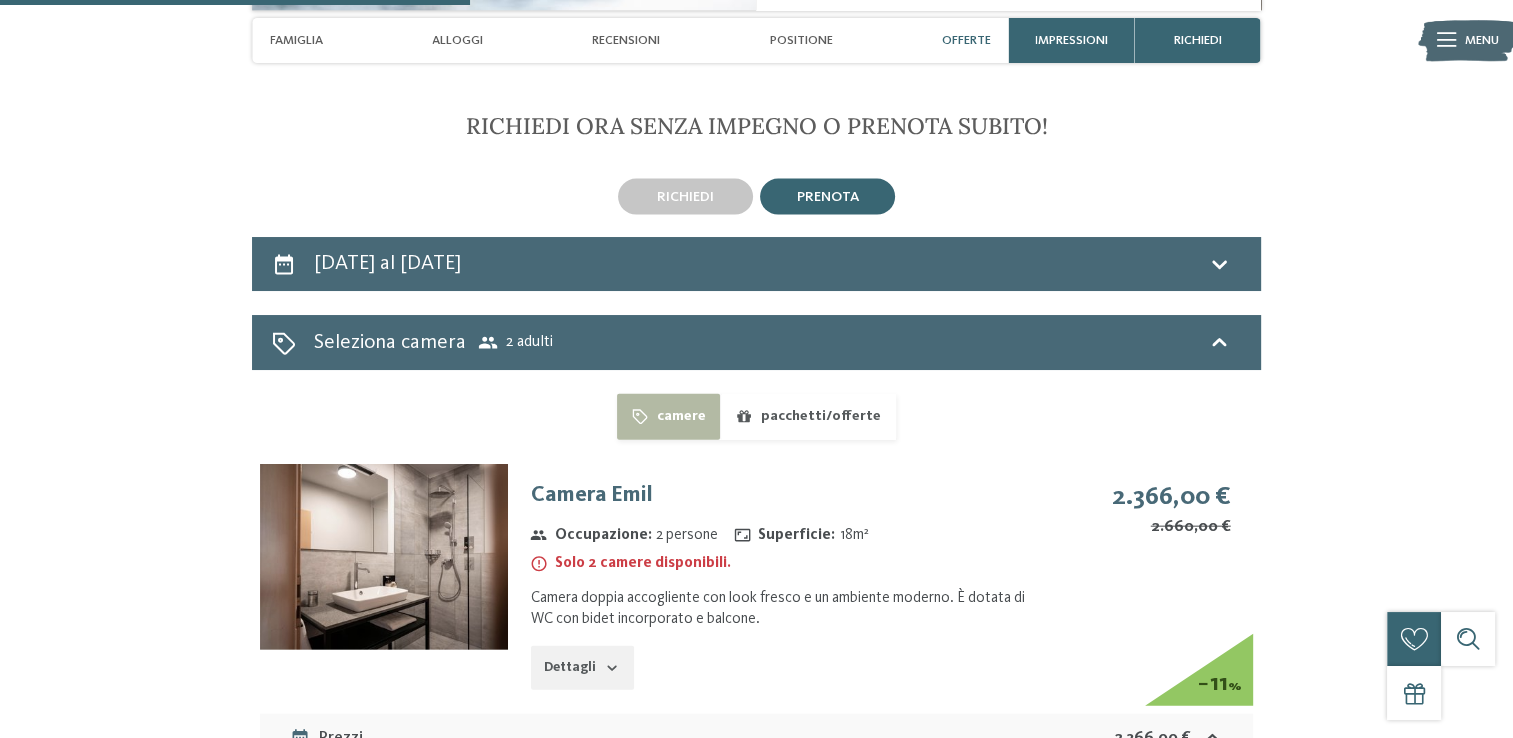 scroll, scrollTop: 4447, scrollLeft: 0, axis: vertical 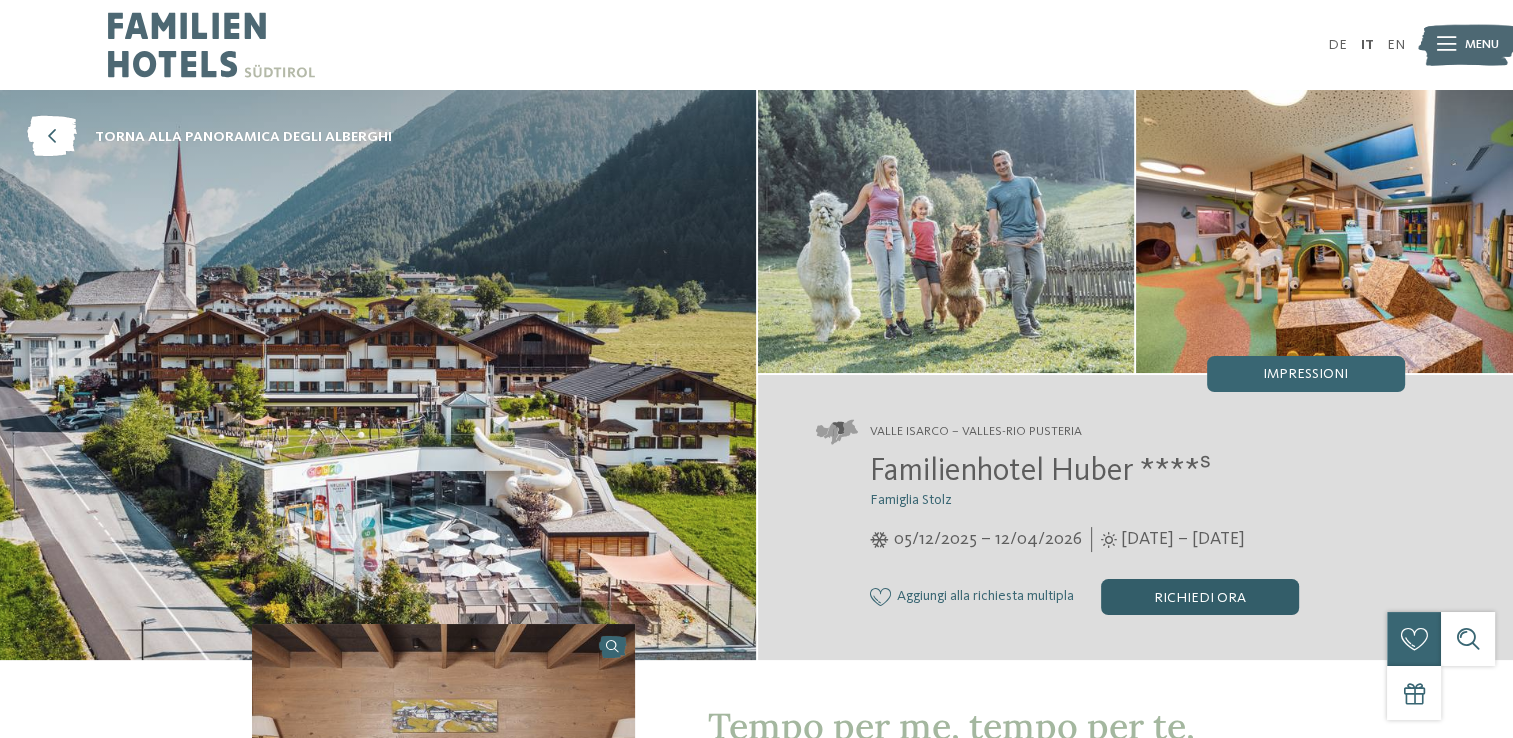 click on "Richiedi ora" at bounding box center (1200, 597) 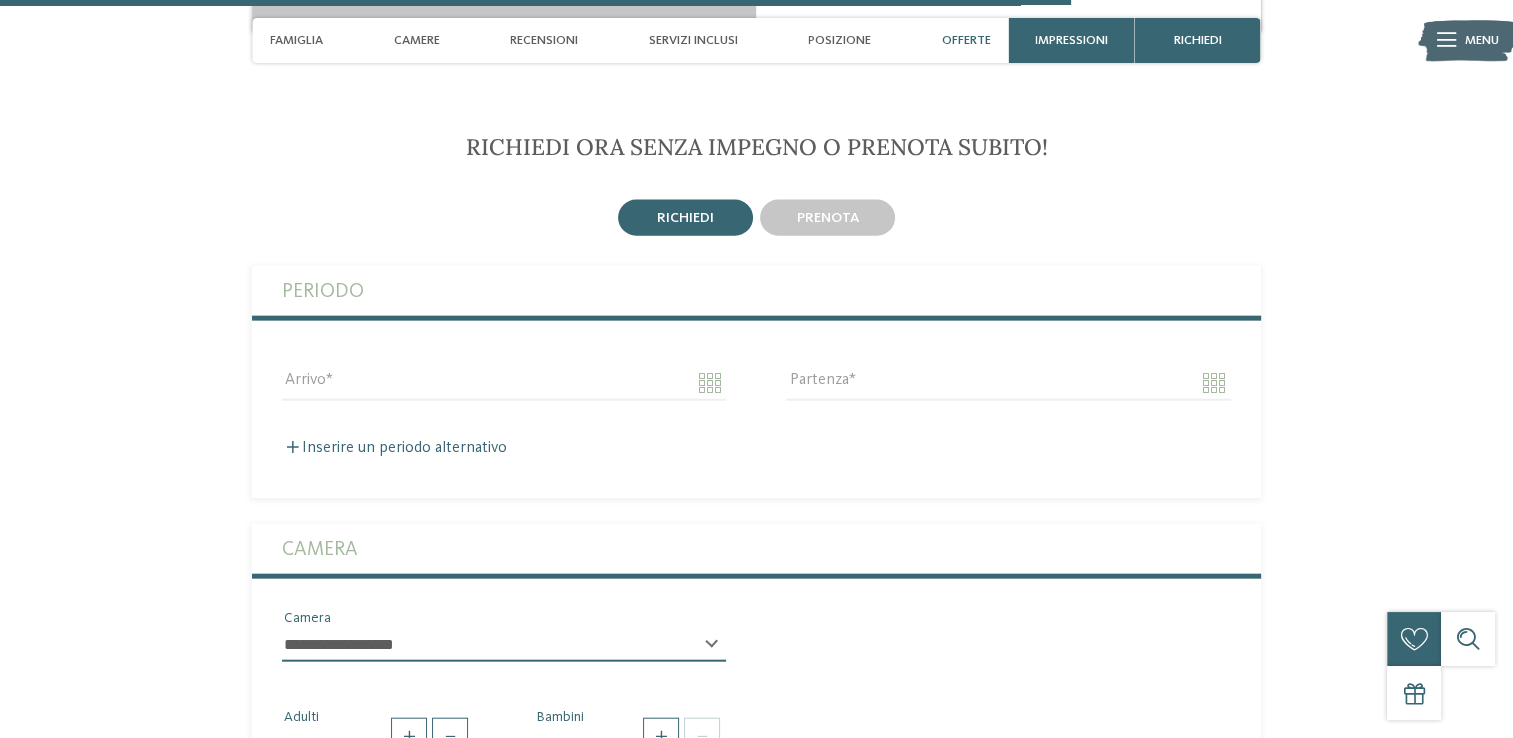 scroll, scrollTop: 4544, scrollLeft: 0, axis: vertical 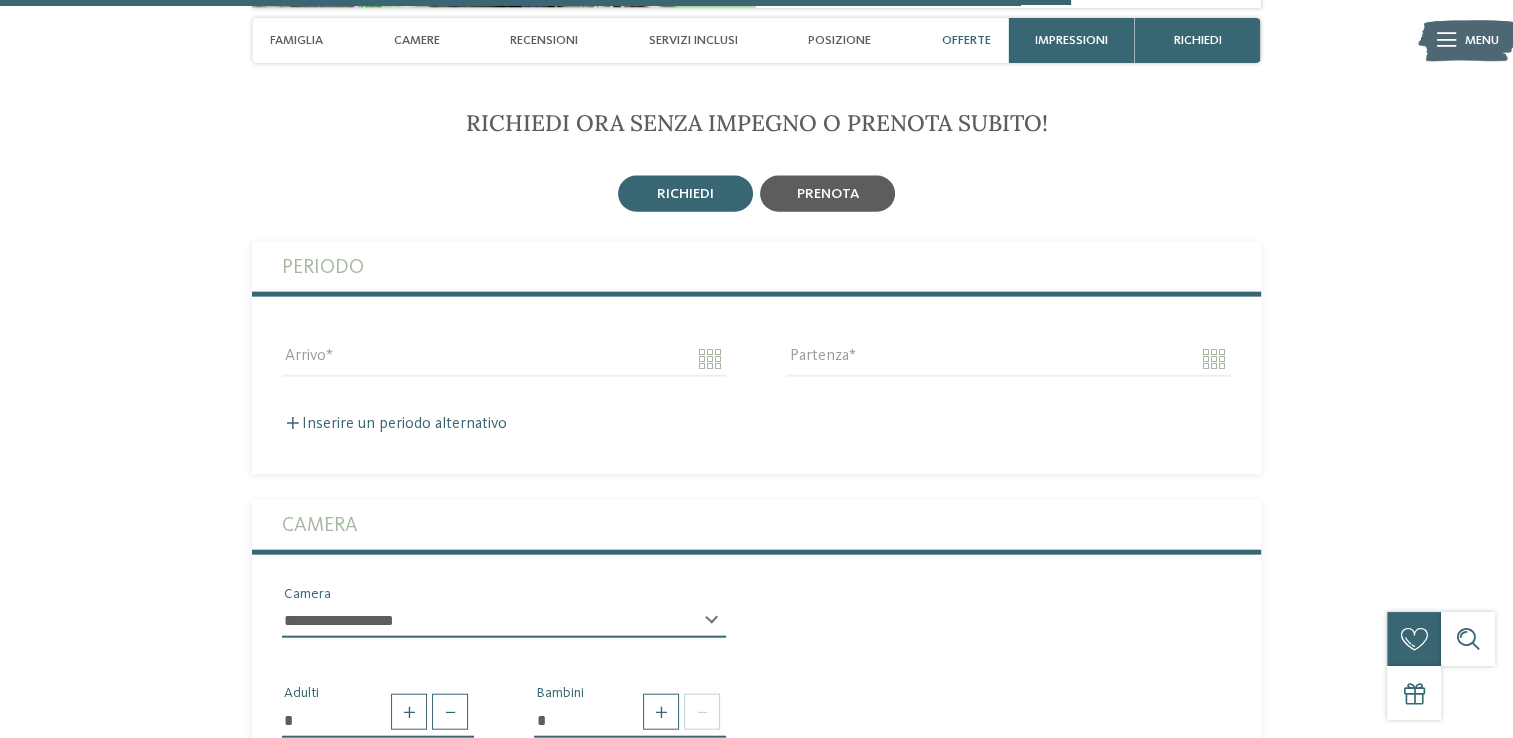 click on "prenota" at bounding box center [828, 193] 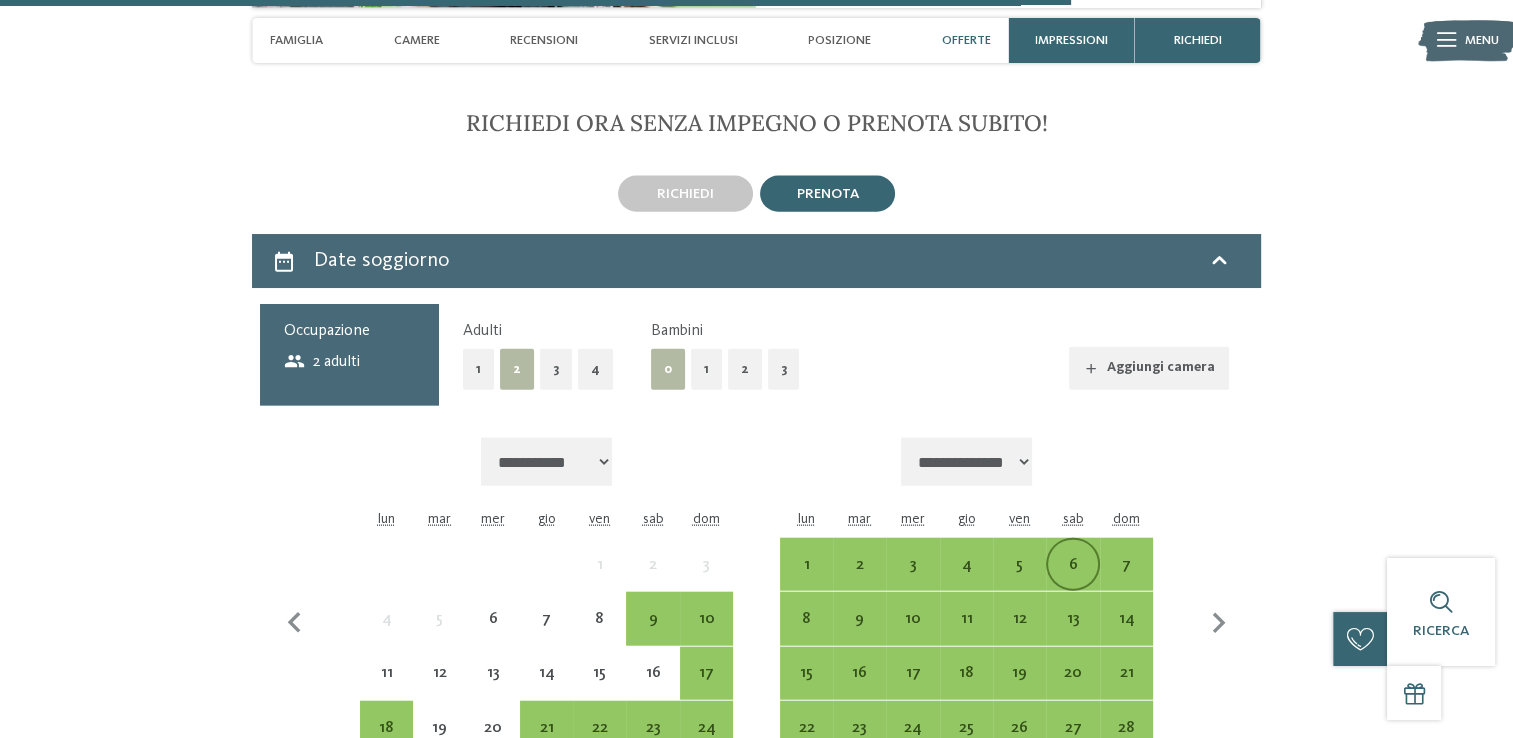 click on "6" at bounding box center (1072, 581) 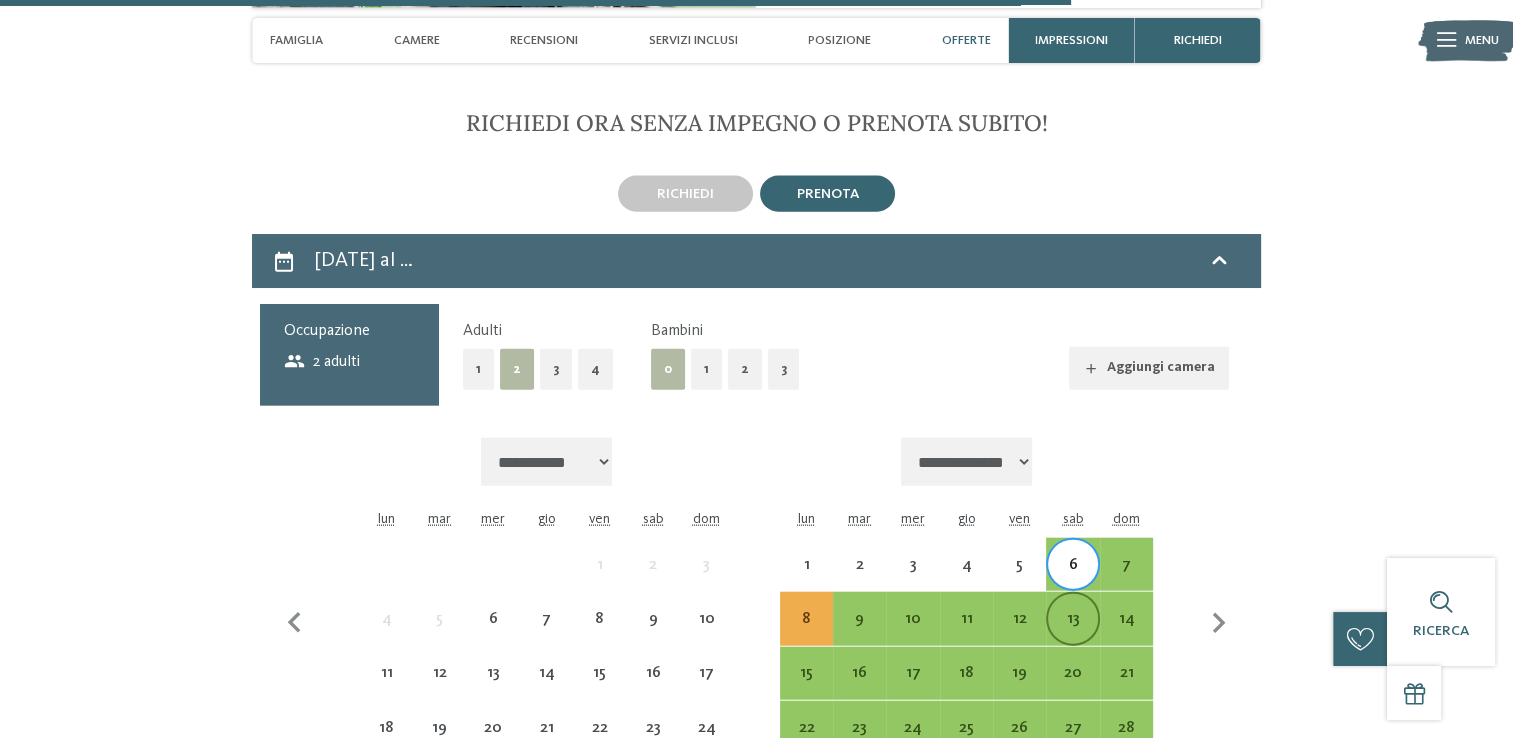 click on "13" at bounding box center (1072, 635) 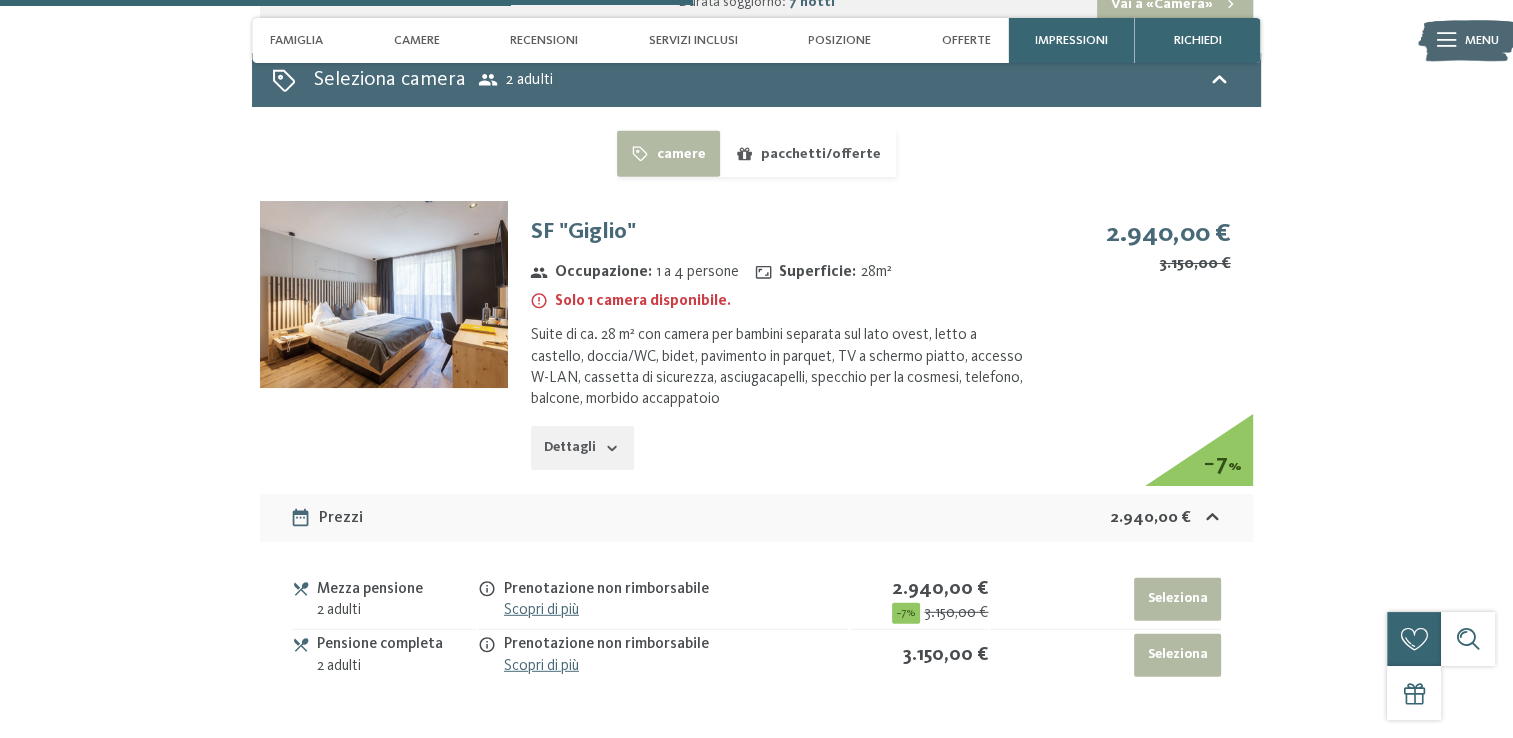 scroll, scrollTop: 5571, scrollLeft: 0, axis: vertical 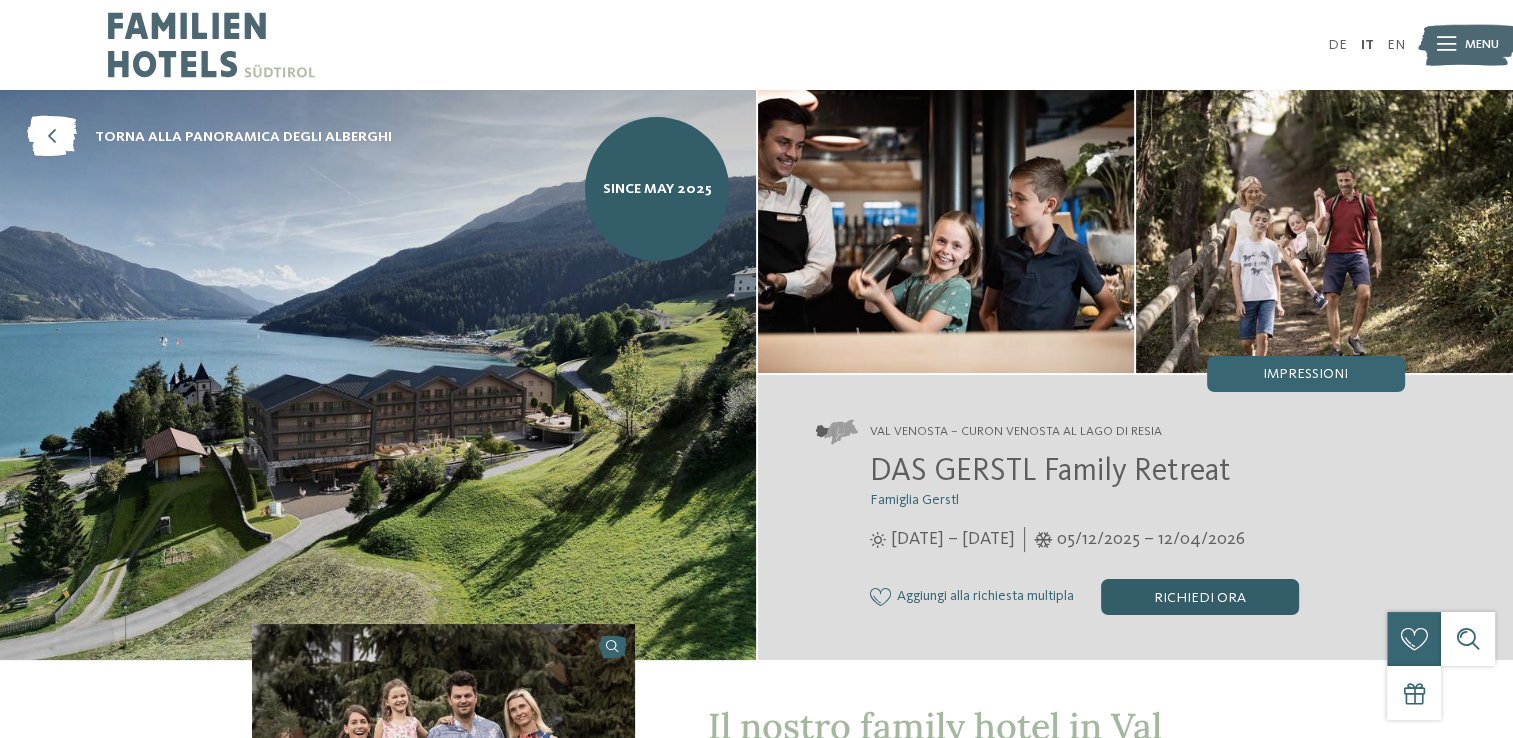 click on "Richiedi ora" at bounding box center [1200, 597] 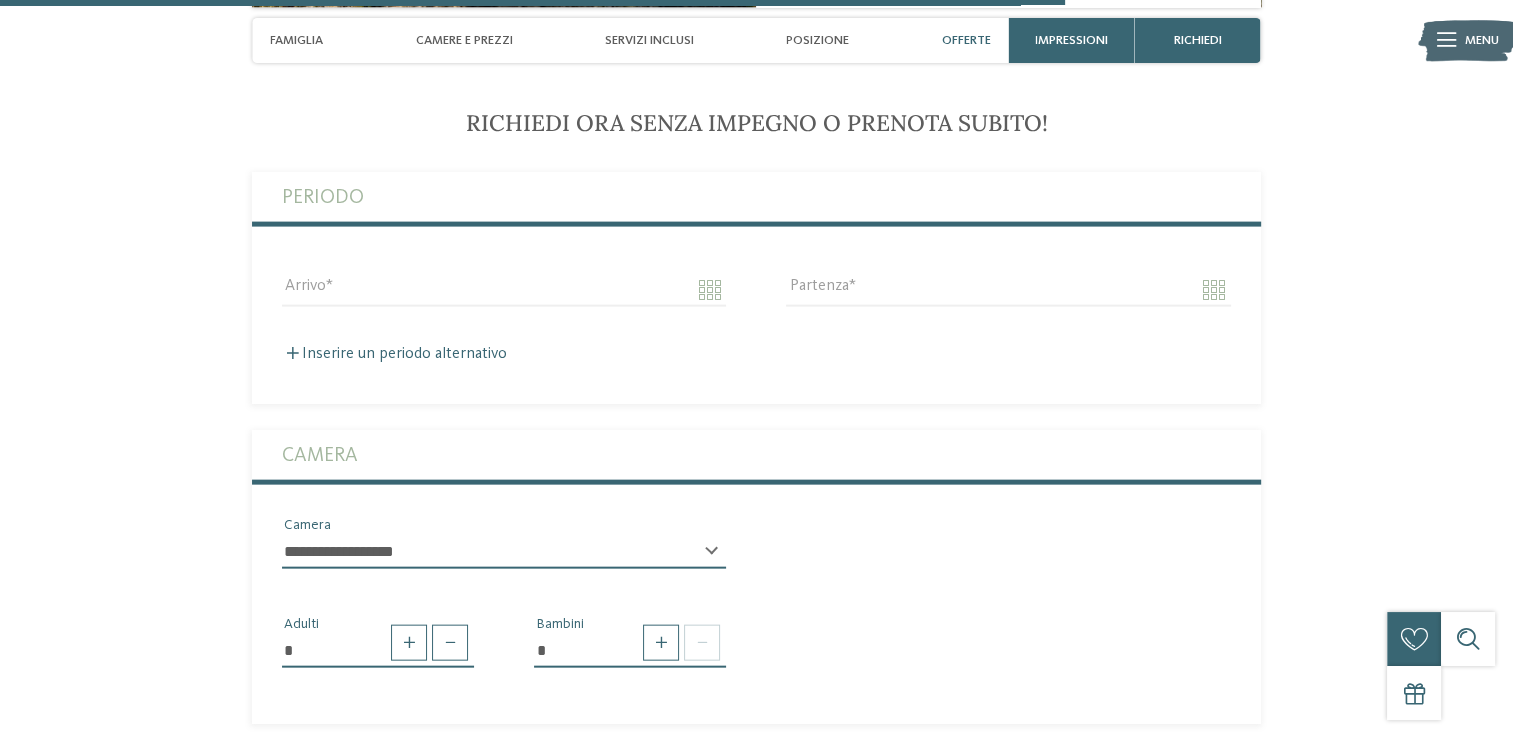 scroll, scrollTop: 4301, scrollLeft: 0, axis: vertical 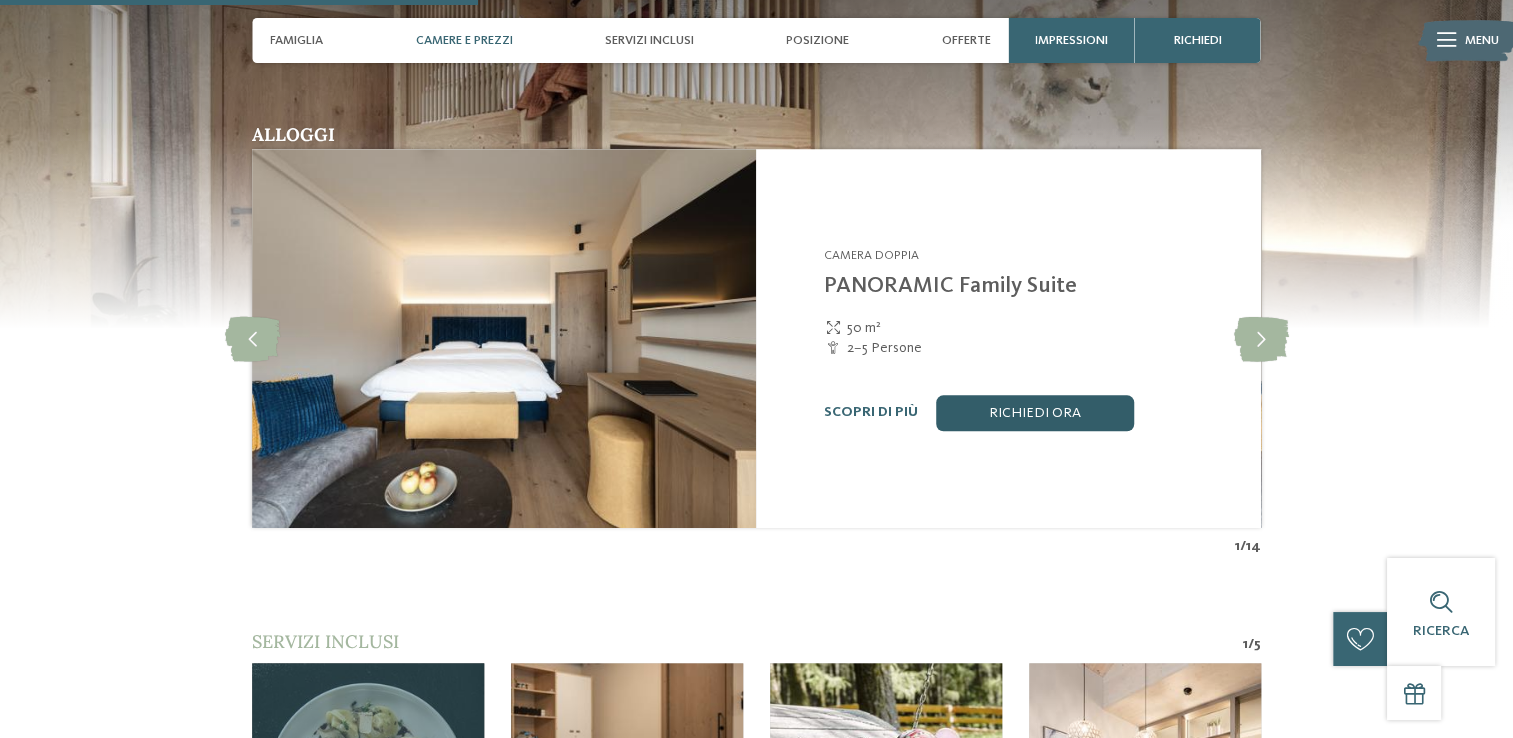 click on "Richiedi ora" at bounding box center [1035, 413] 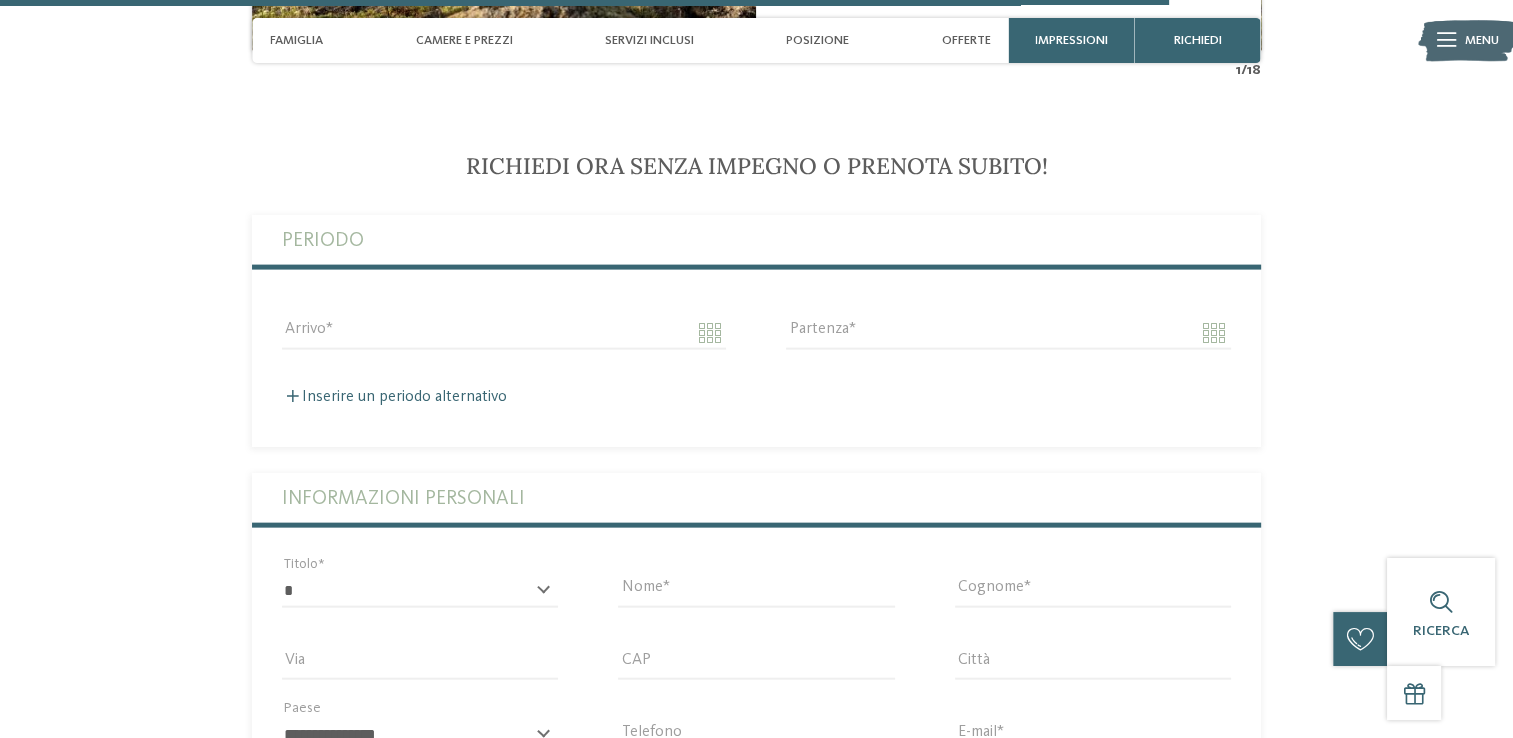 scroll, scrollTop: 4364, scrollLeft: 0, axis: vertical 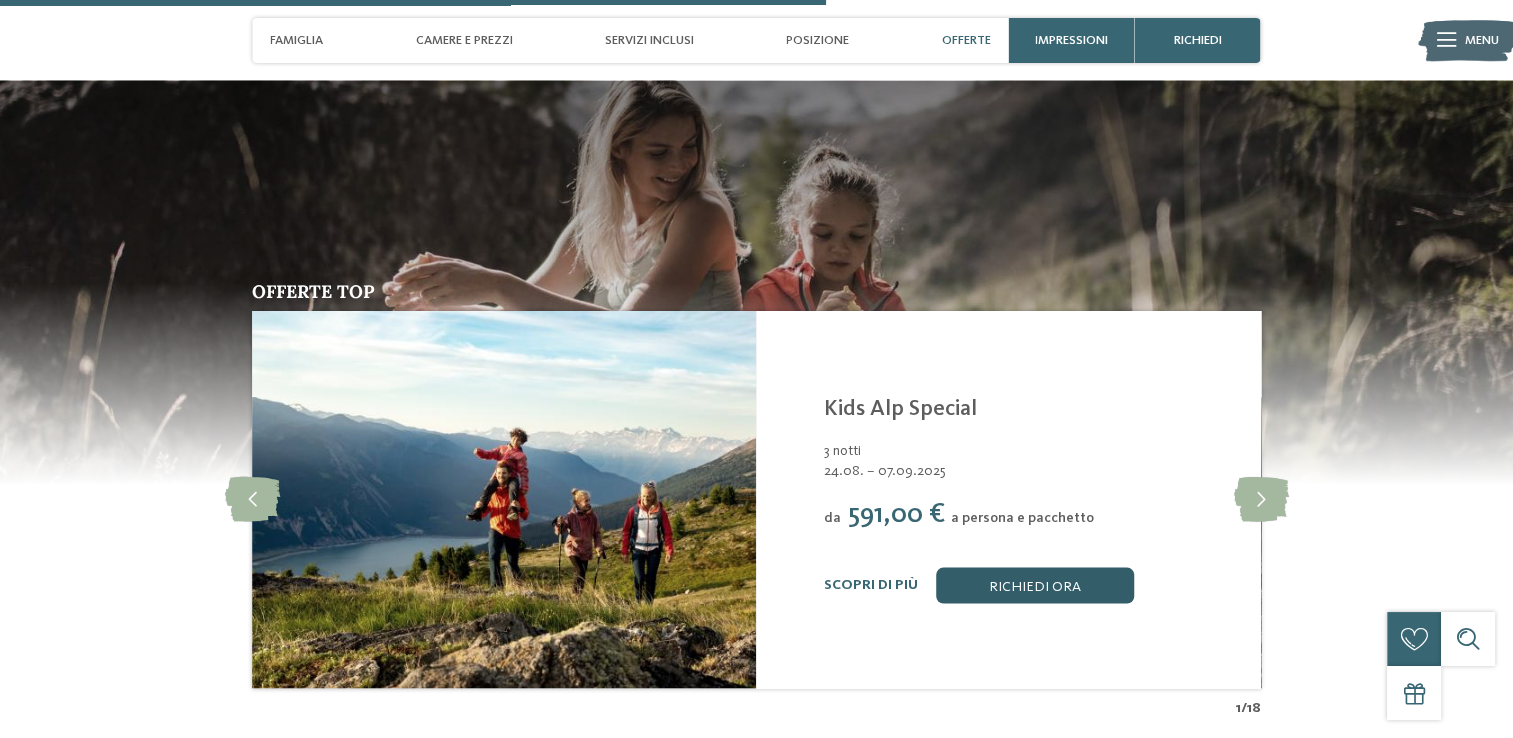 click on "Richiedi ora" at bounding box center (1035, 585) 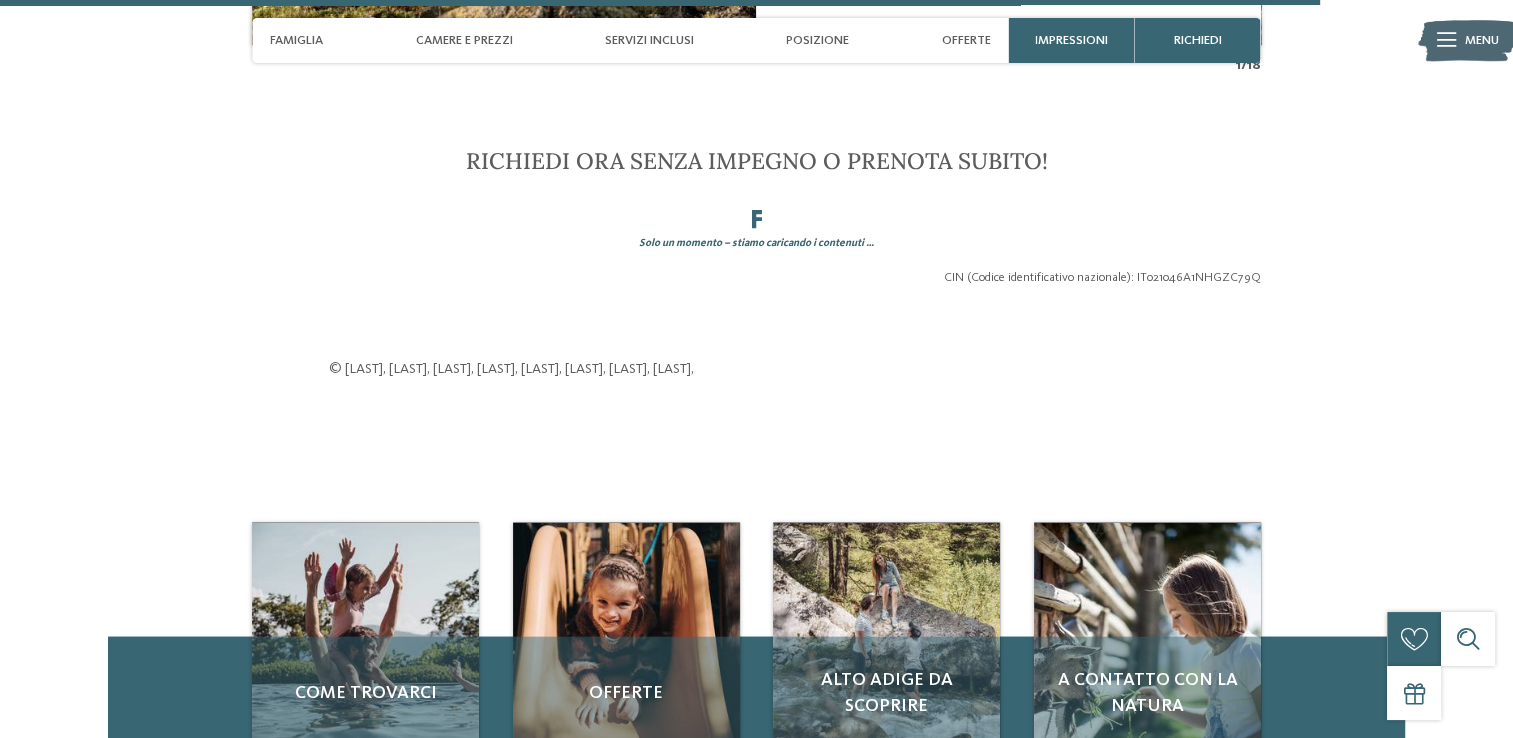 scroll, scrollTop: 4364, scrollLeft: 0, axis: vertical 